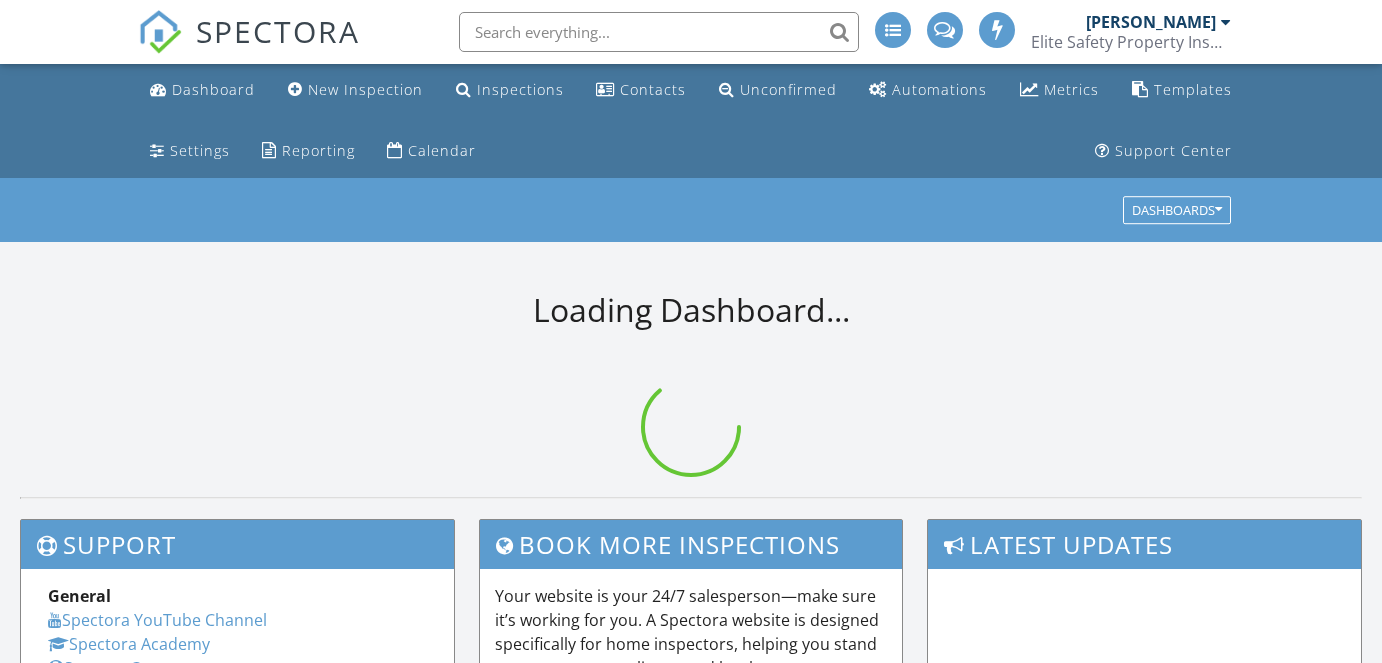 scroll, scrollTop: 0, scrollLeft: 0, axis: both 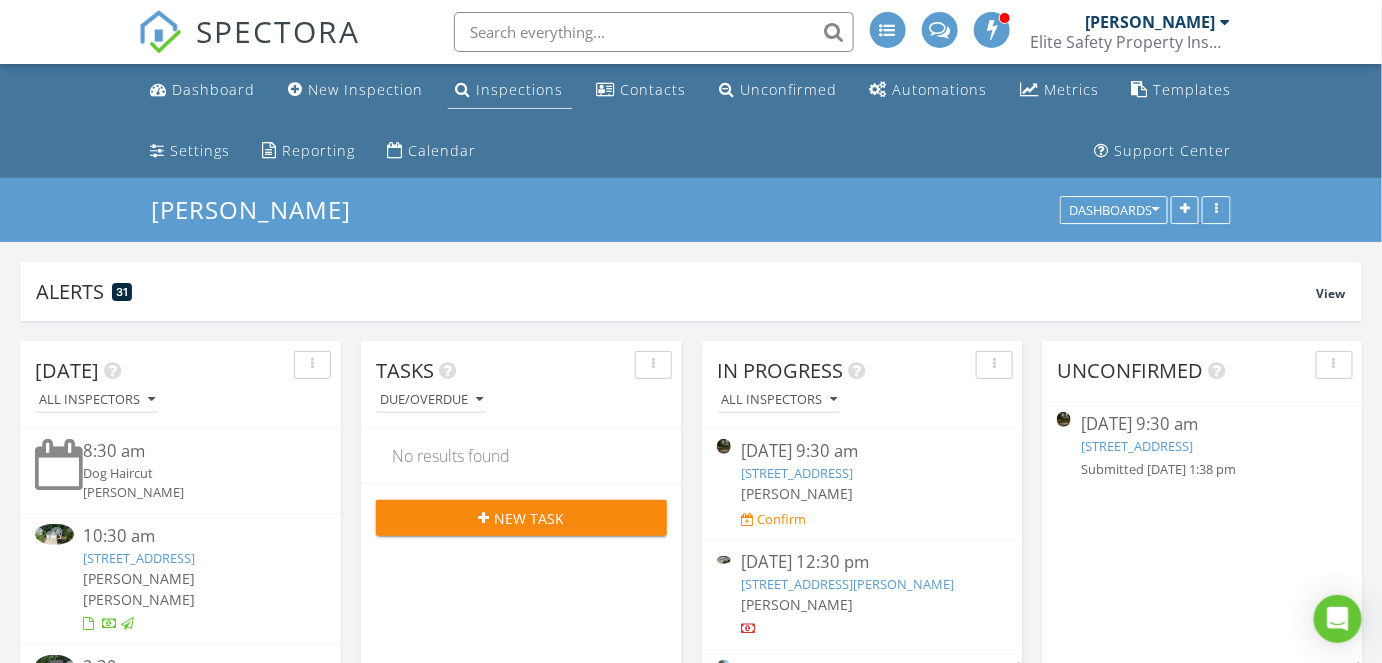 click on "Inspections" at bounding box center [520, 89] 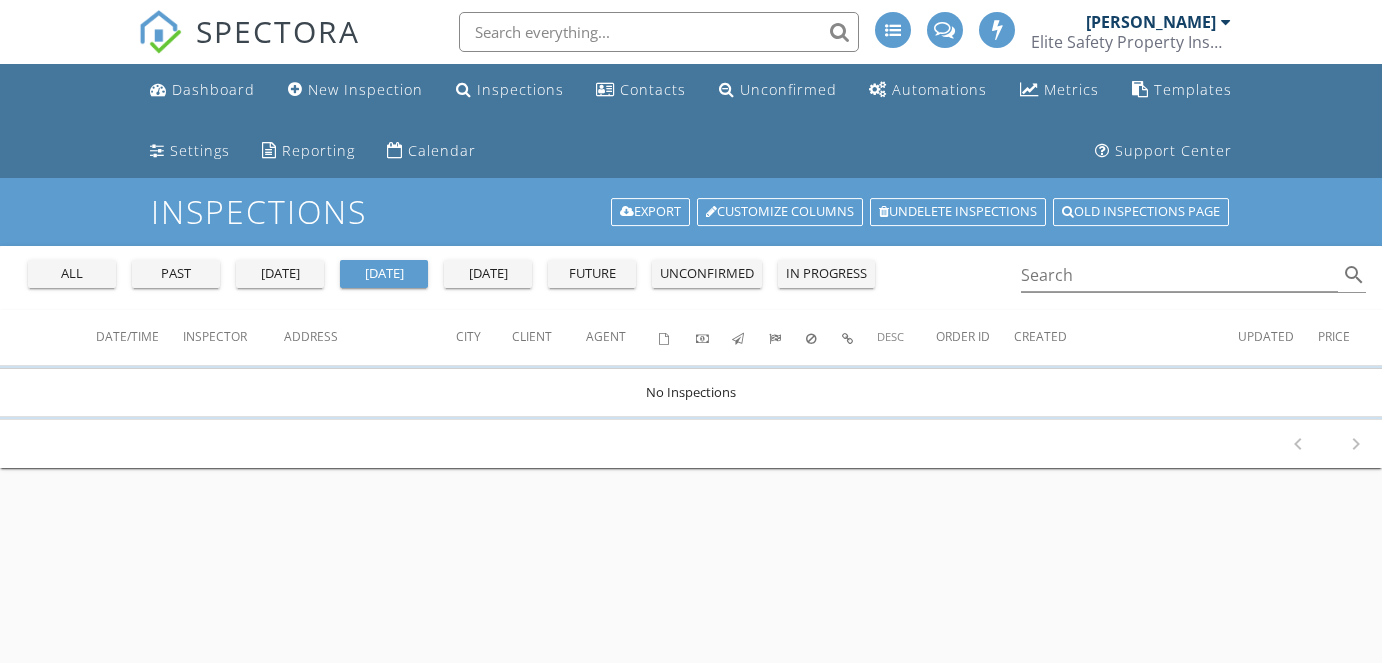 scroll, scrollTop: 0, scrollLeft: 0, axis: both 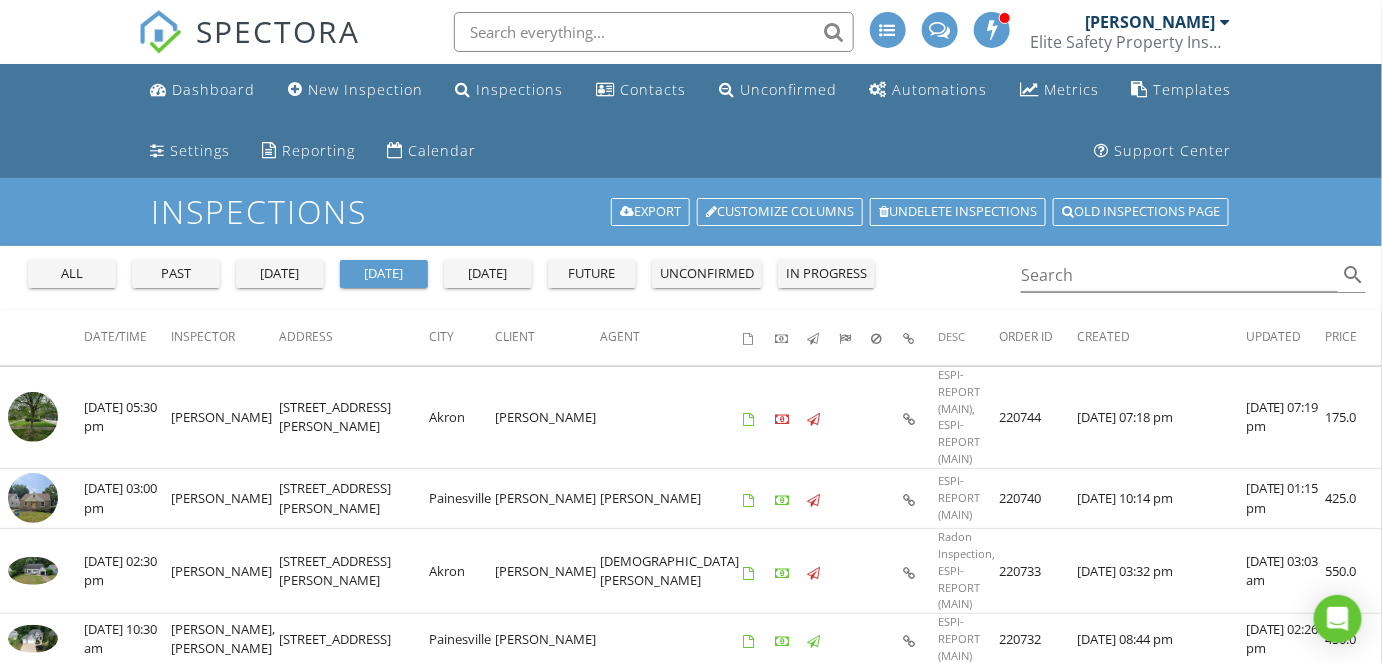 click on "past" at bounding box center [176, 274] 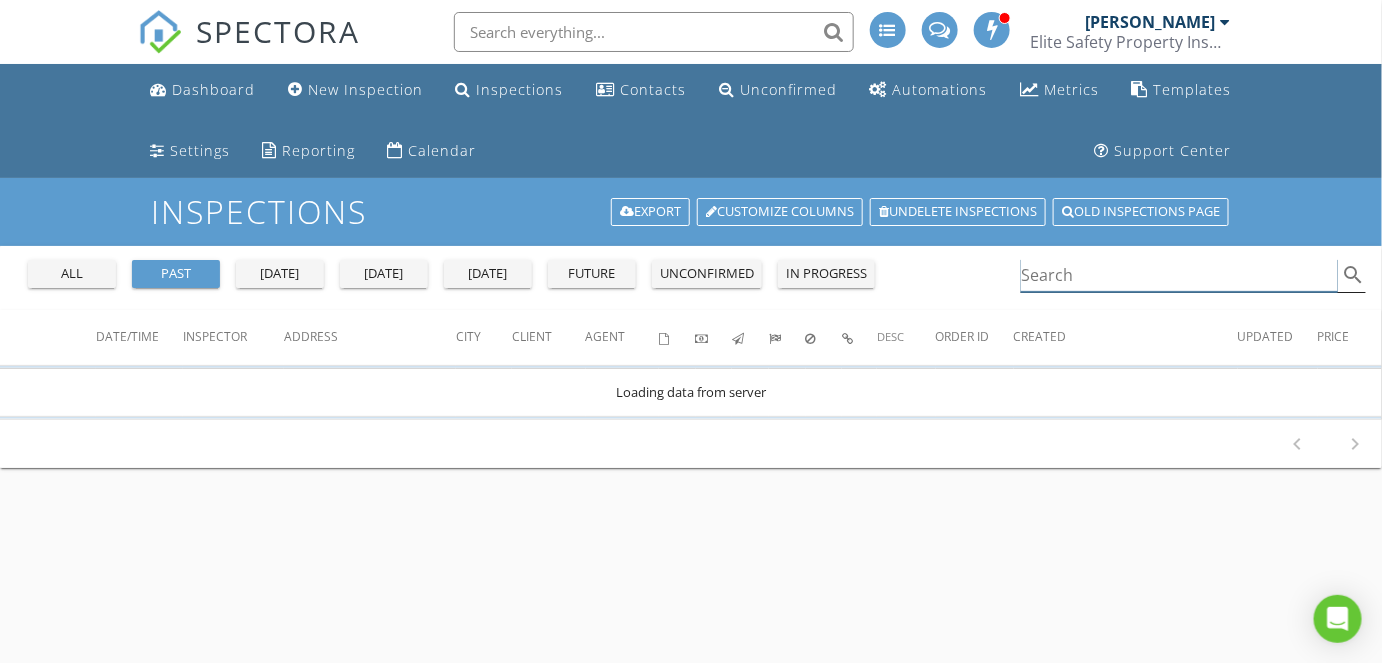 click at bounding box center (1179, 275) 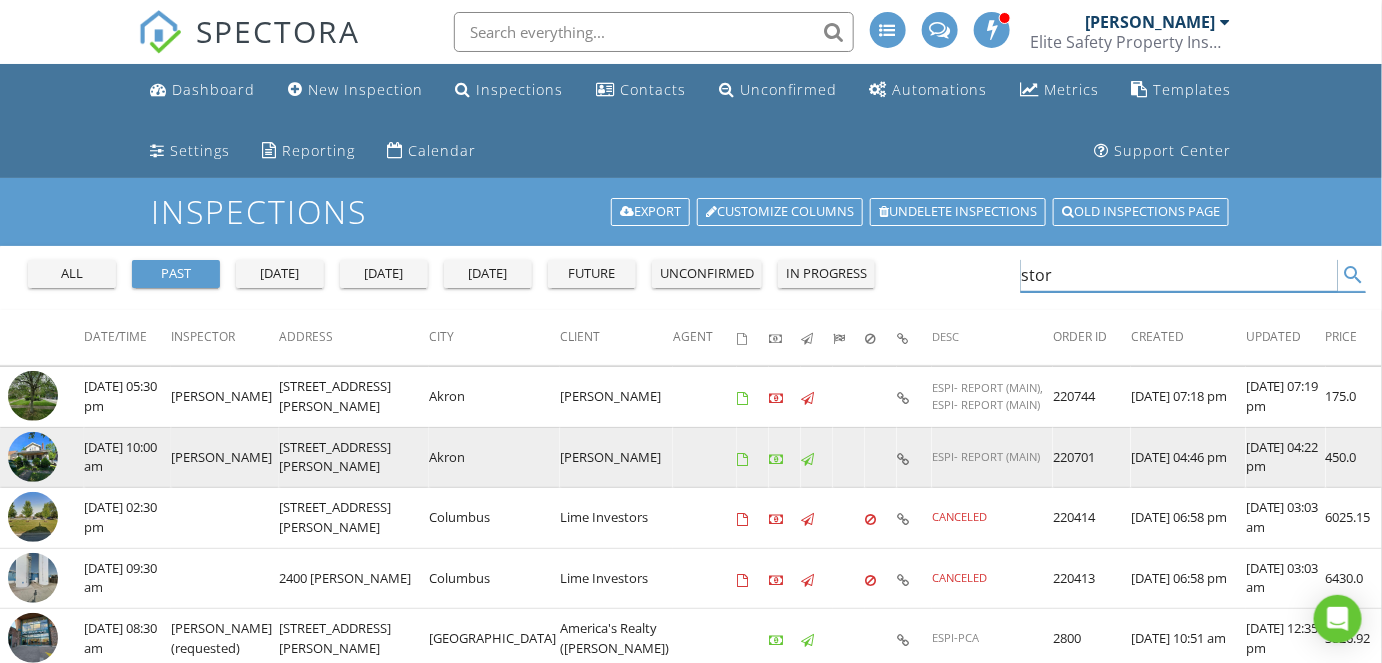 type on "stor" 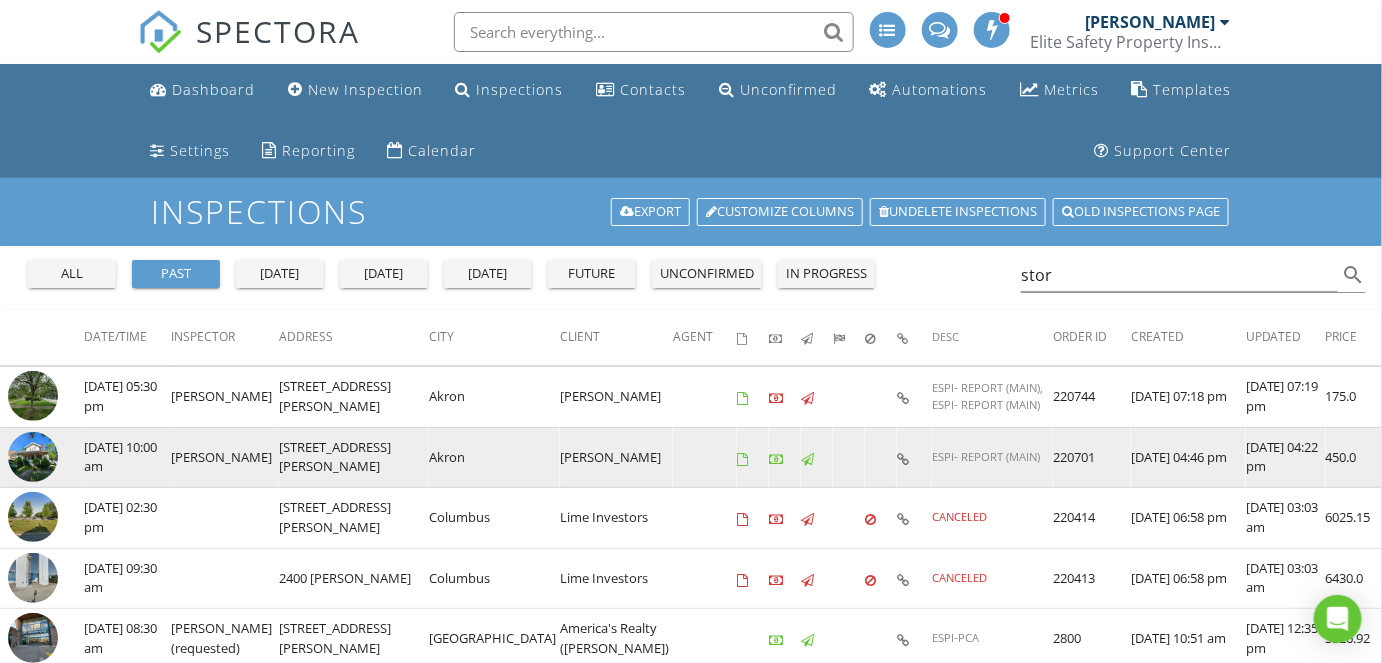 click at bounding box center [33, 457] 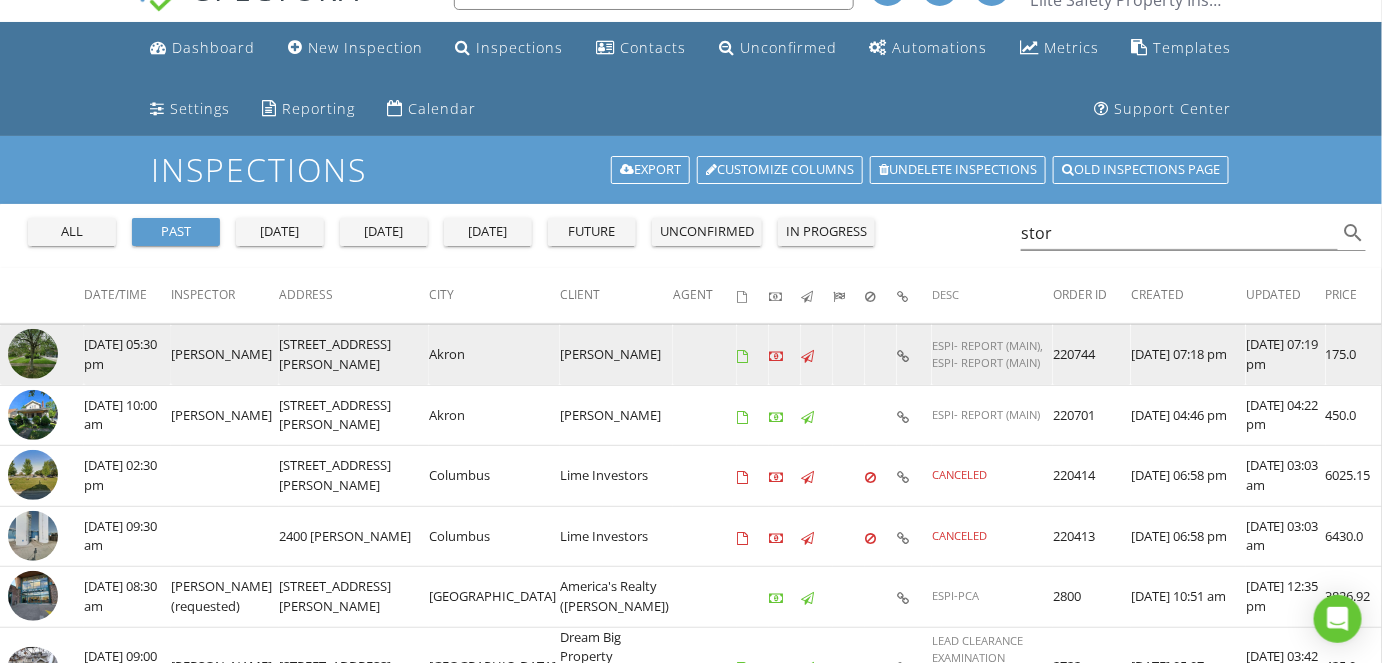 scroll, scrollTop: 0, scrollLeft: 0, axis: both 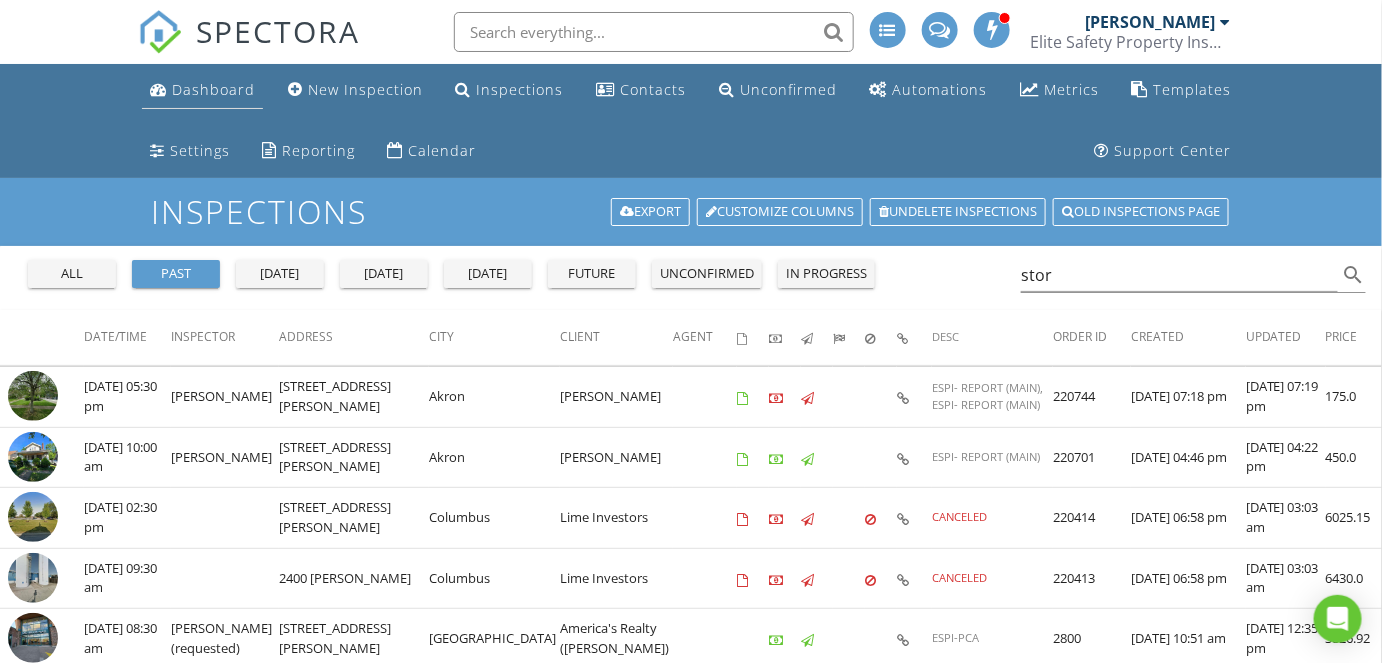 click on "Dashboard" at bounding box center (213, 89) 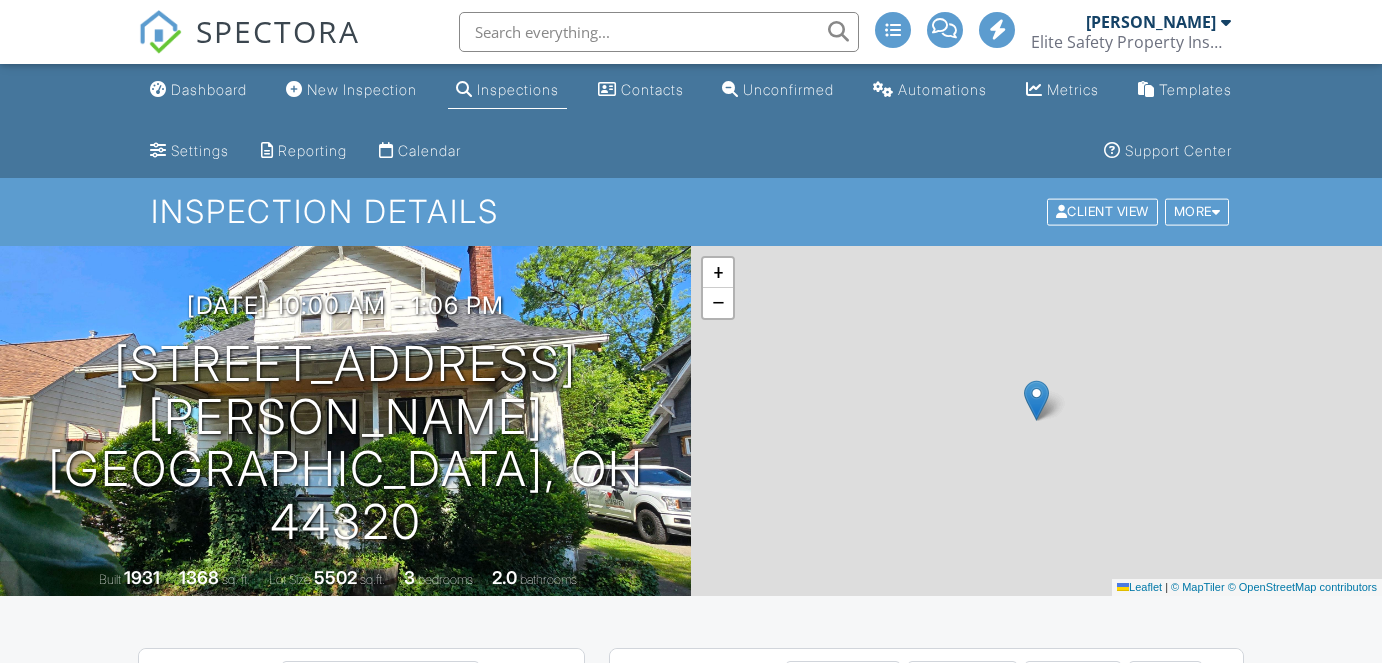 scroll, scrollTop: 0, scrollLeft: 0, axis: both 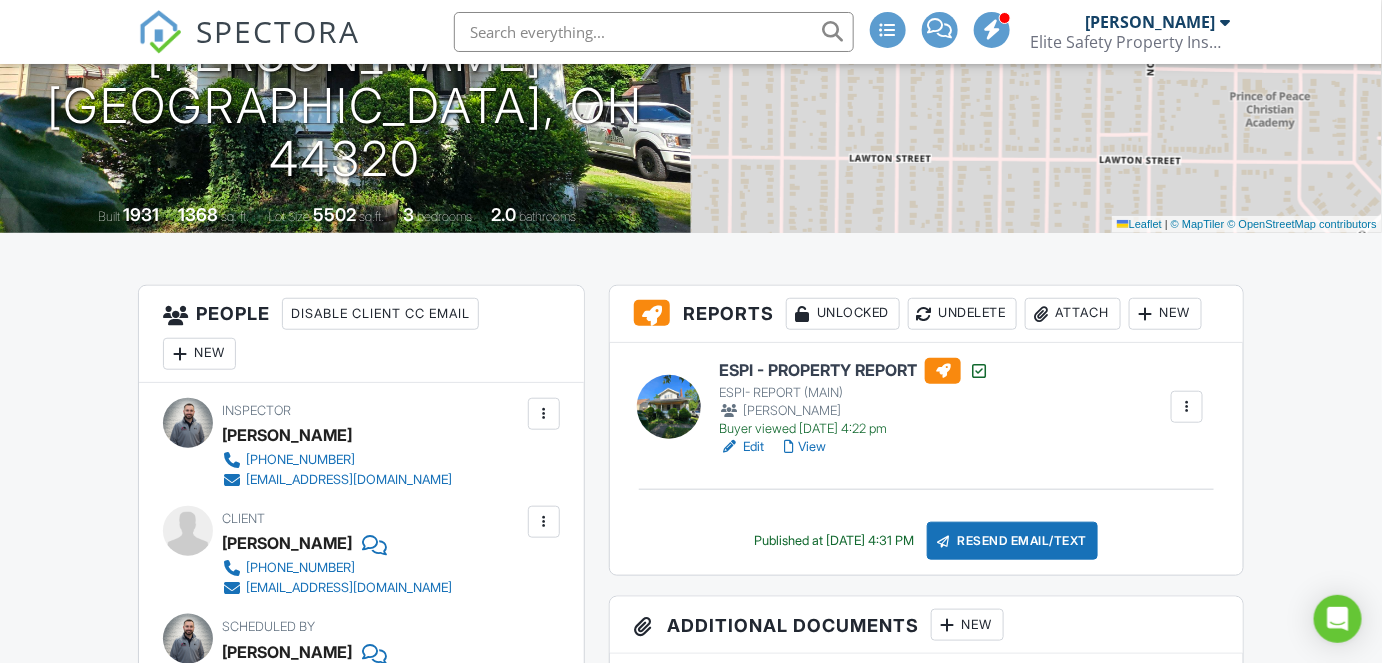 click on "View" at bounding box center (805, 447) 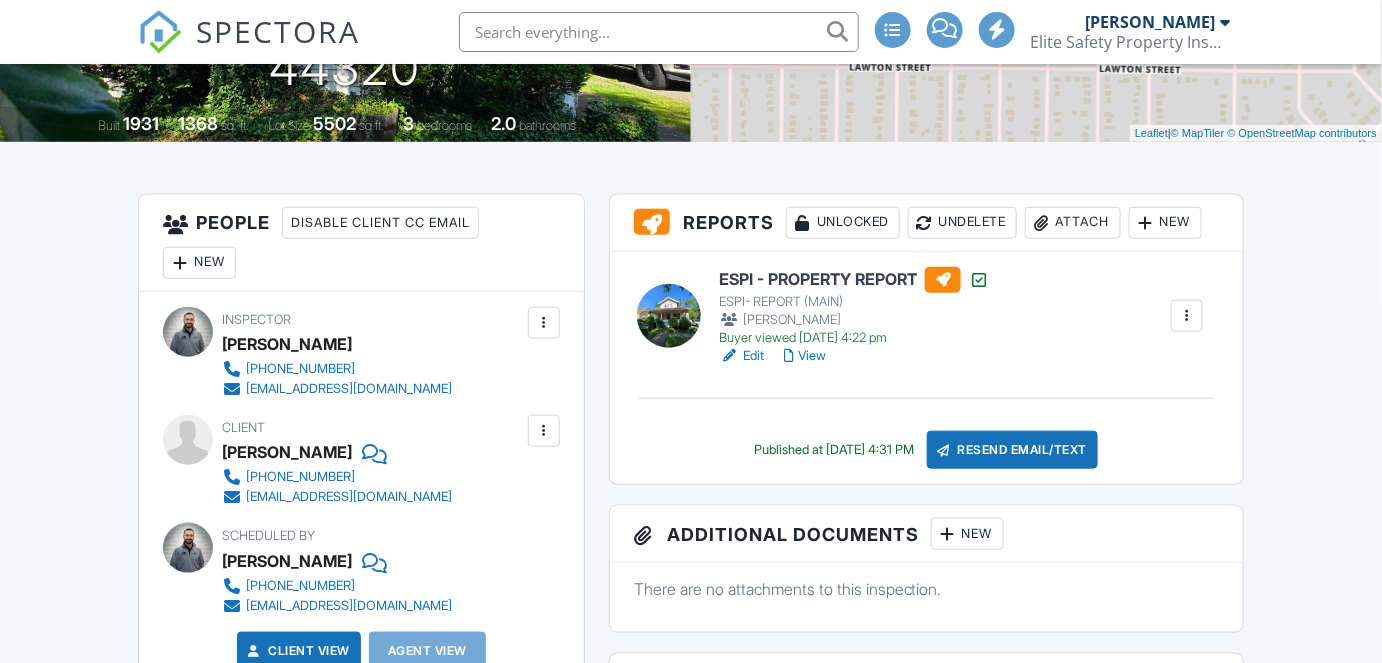 scroll, scrollTop: 454, scrollLeft: 0, axis: vertical 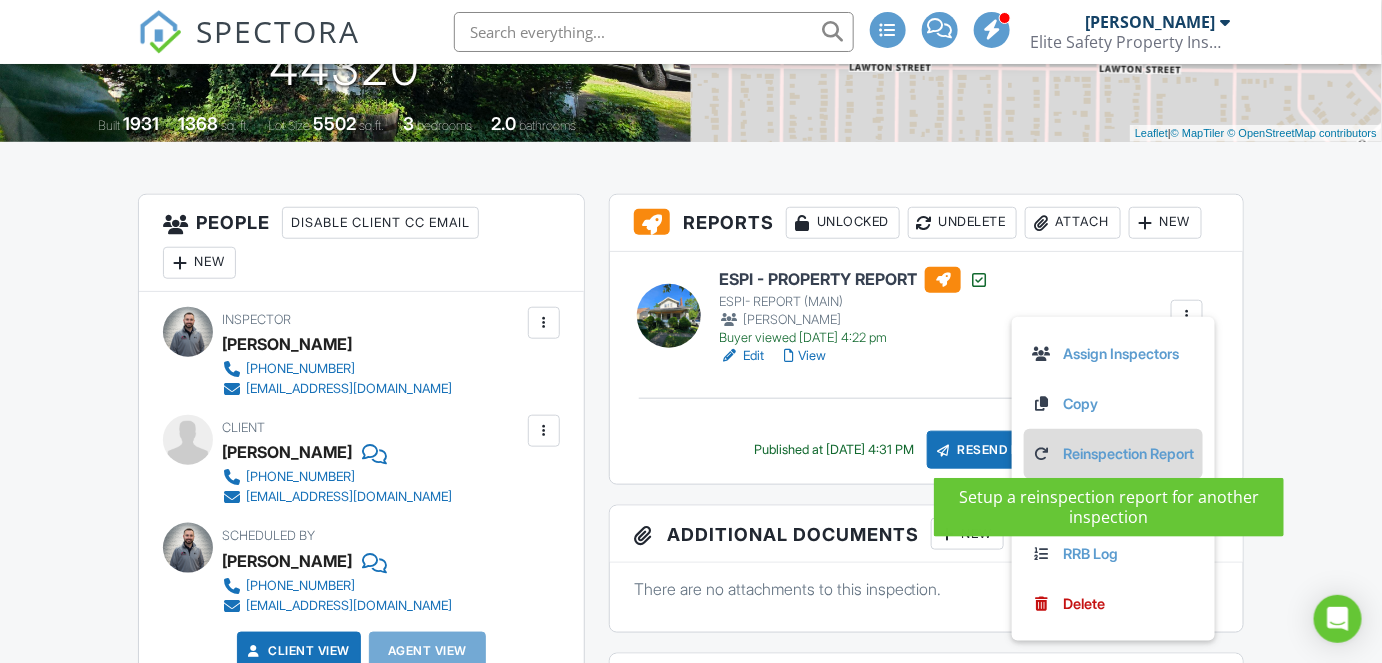 click on "Reinspection Report" at bounding box center (1113, 454) 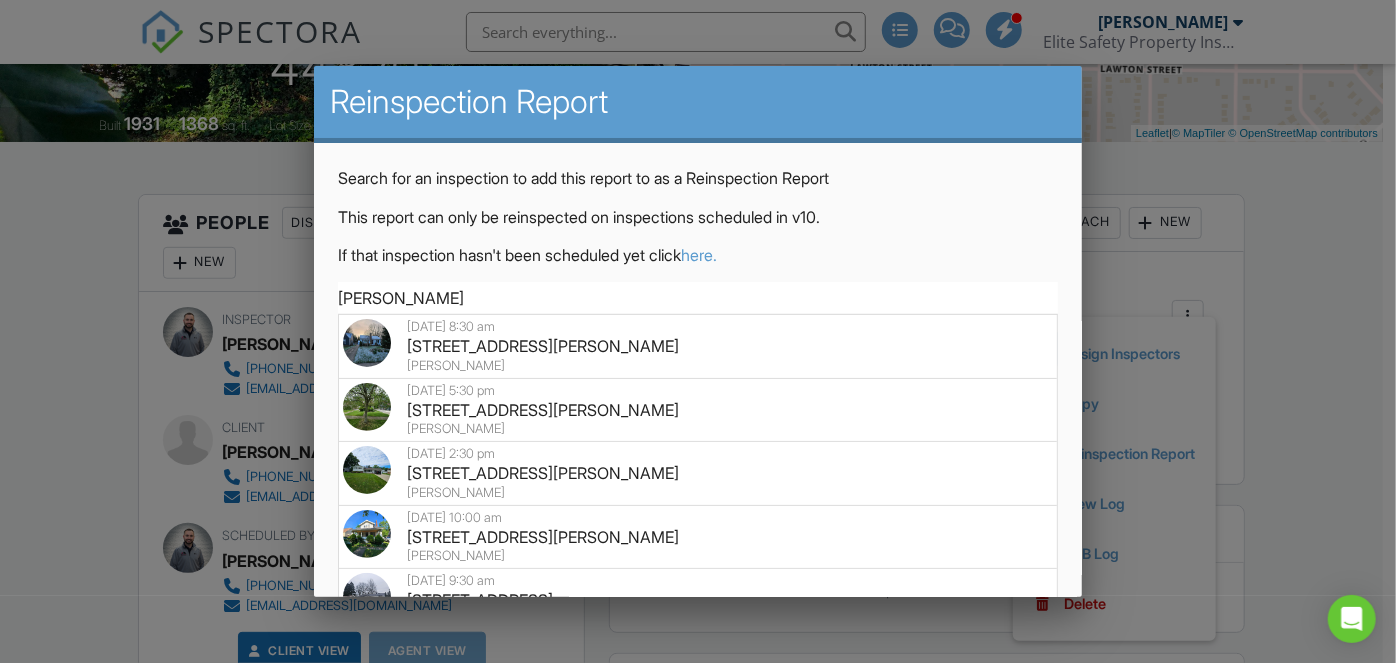 click on "774 Storer Ave, Akron, OH 44320" at bounding box center [698, 410] 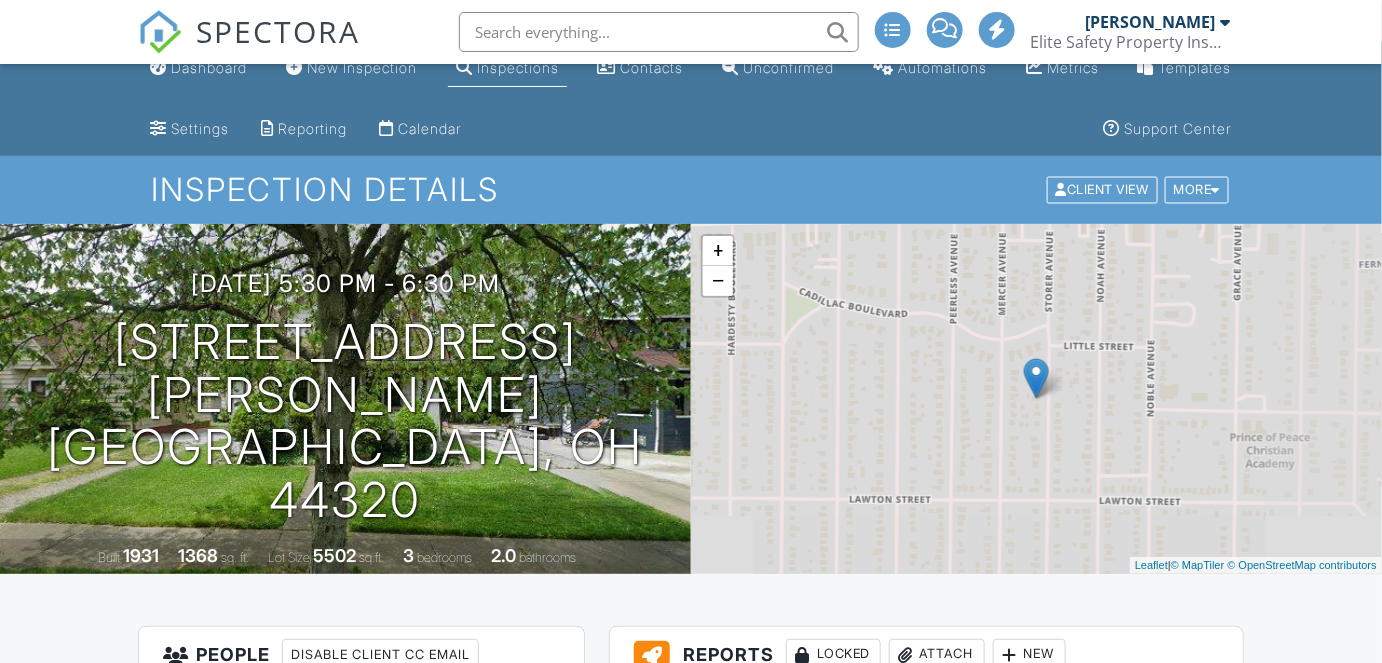 scroll, scrollTop: 454, scrollLeft: 0, axis: vertical 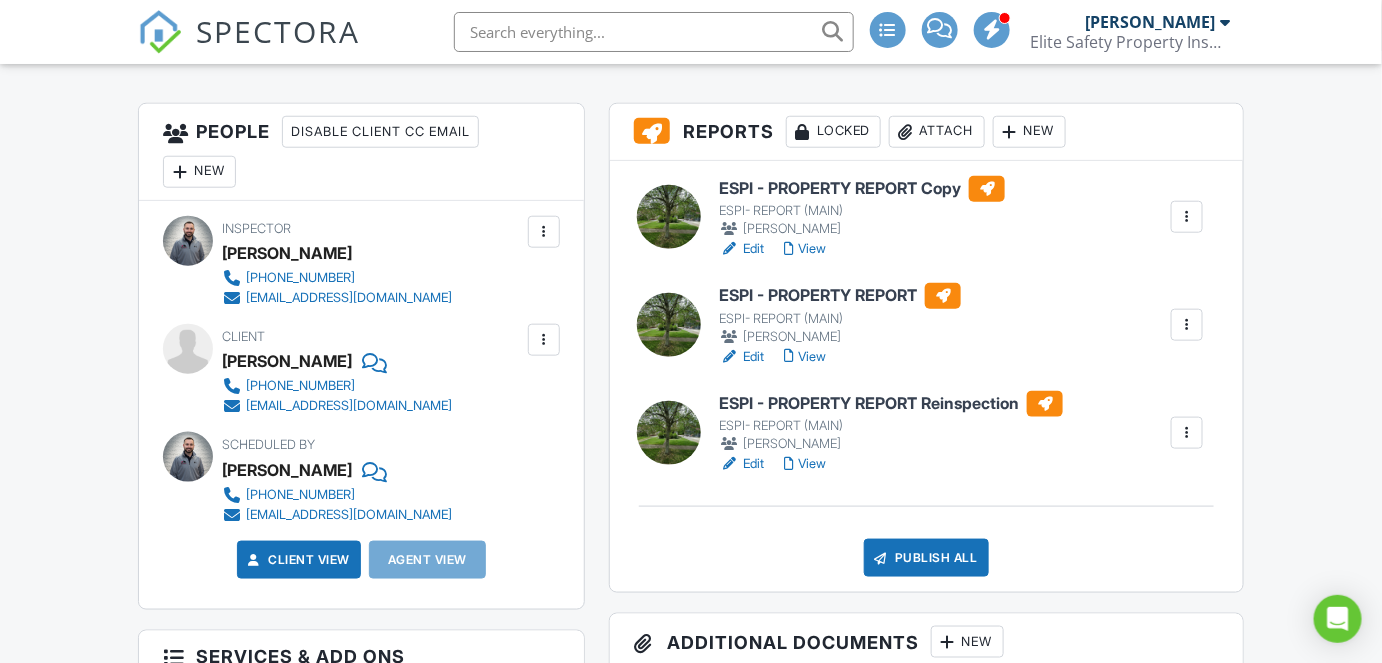 click at bounding box center (1187, 433) 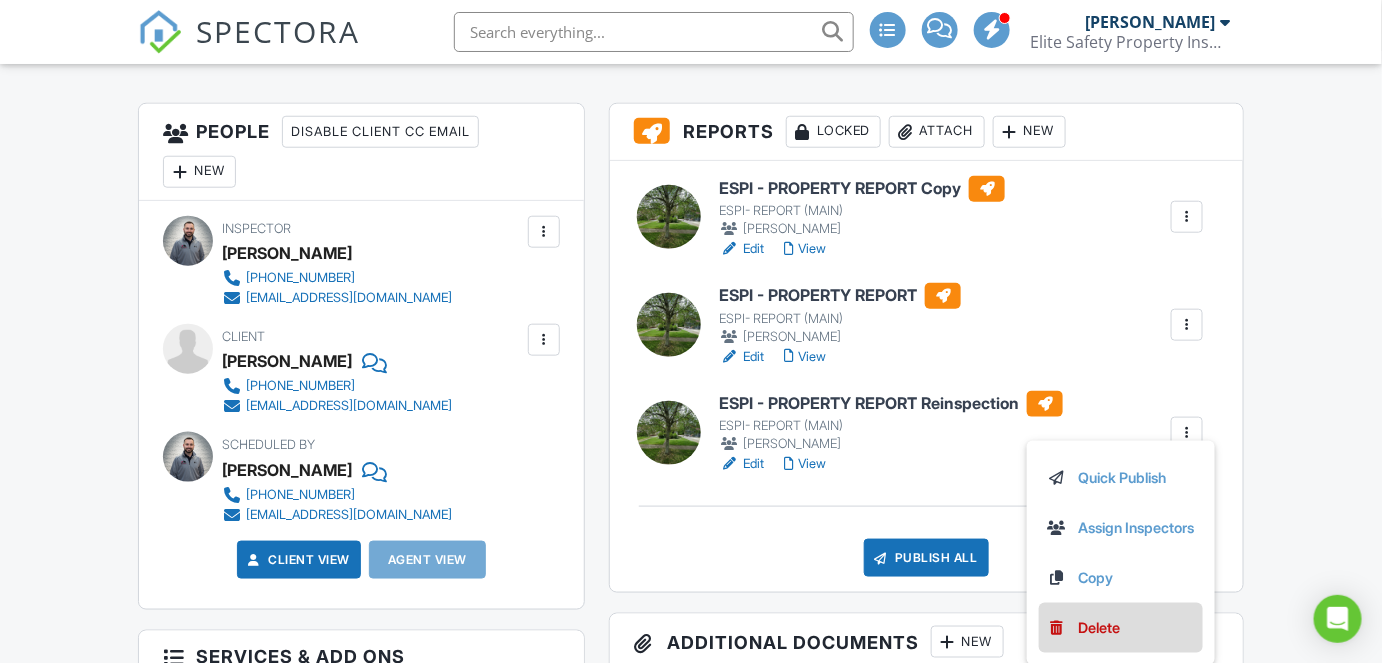 click on "Delete" at bounding box center (1121, 628) 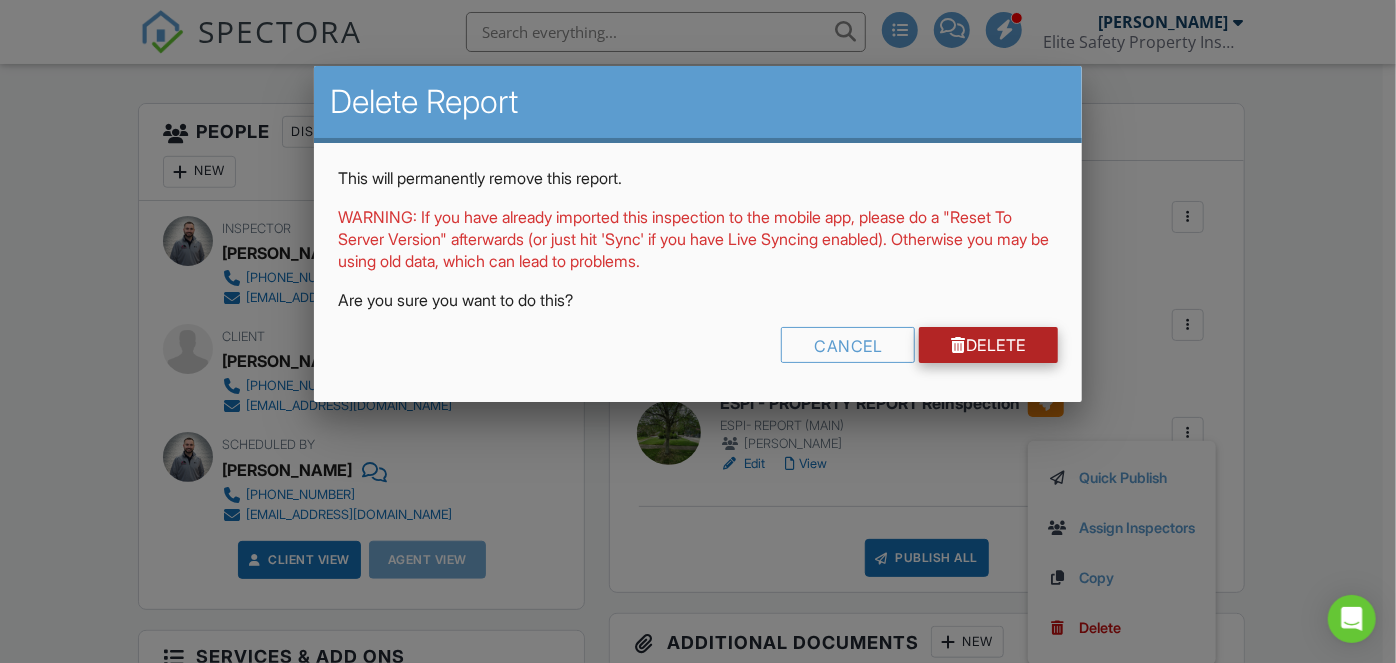 click on "Delete" at bounding box center (988, 345) 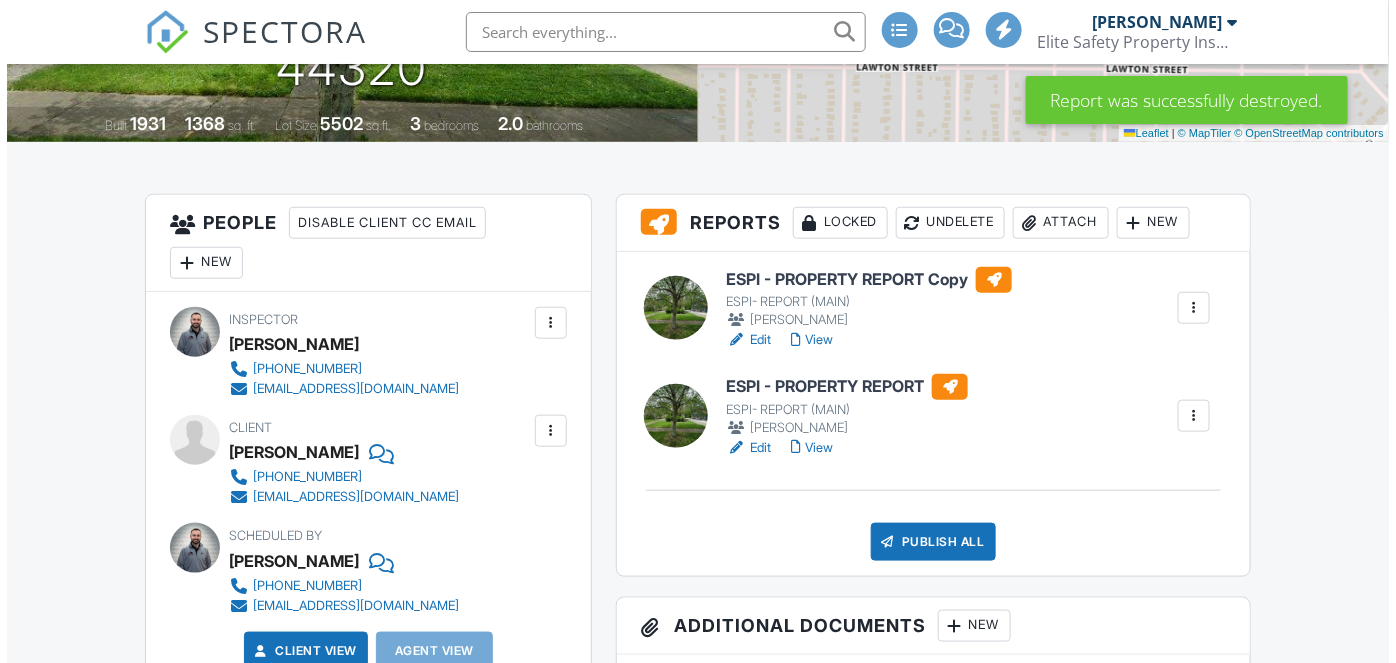 scroll, scrollTop: 454, scrollLeft: 0, axis: vertical 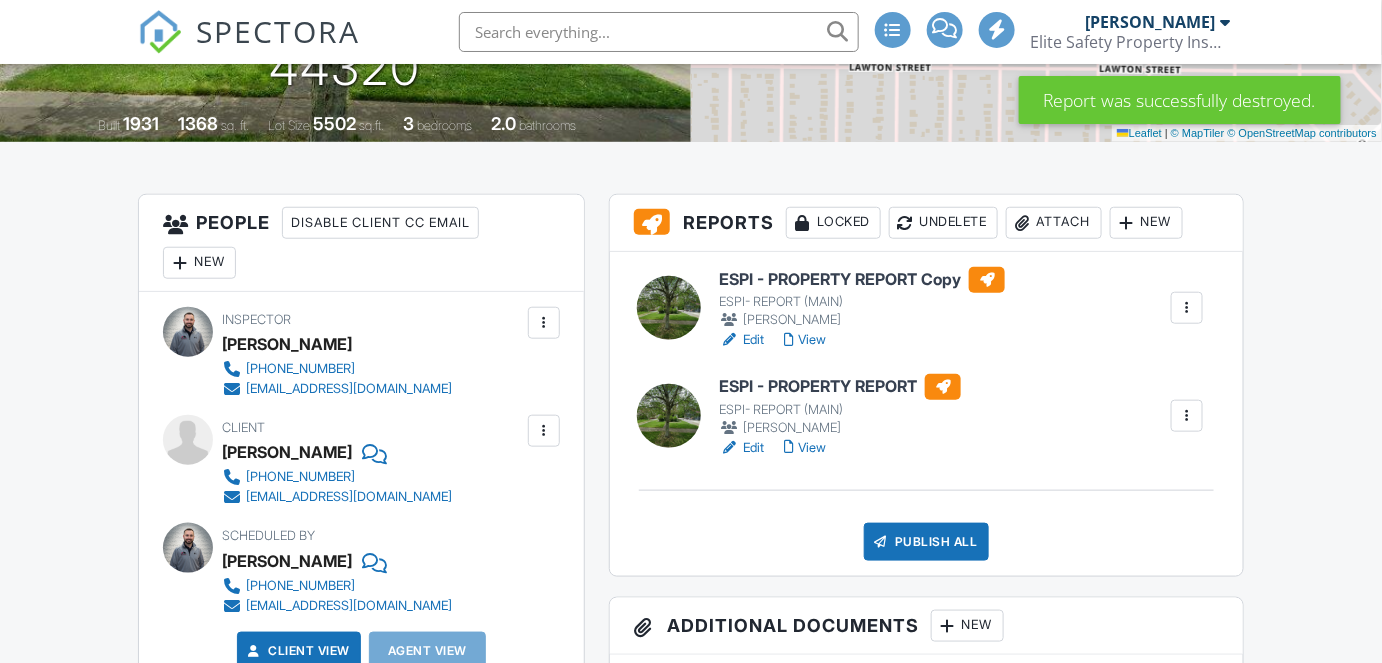 click on "Locked" at bounding box center (833, 223) 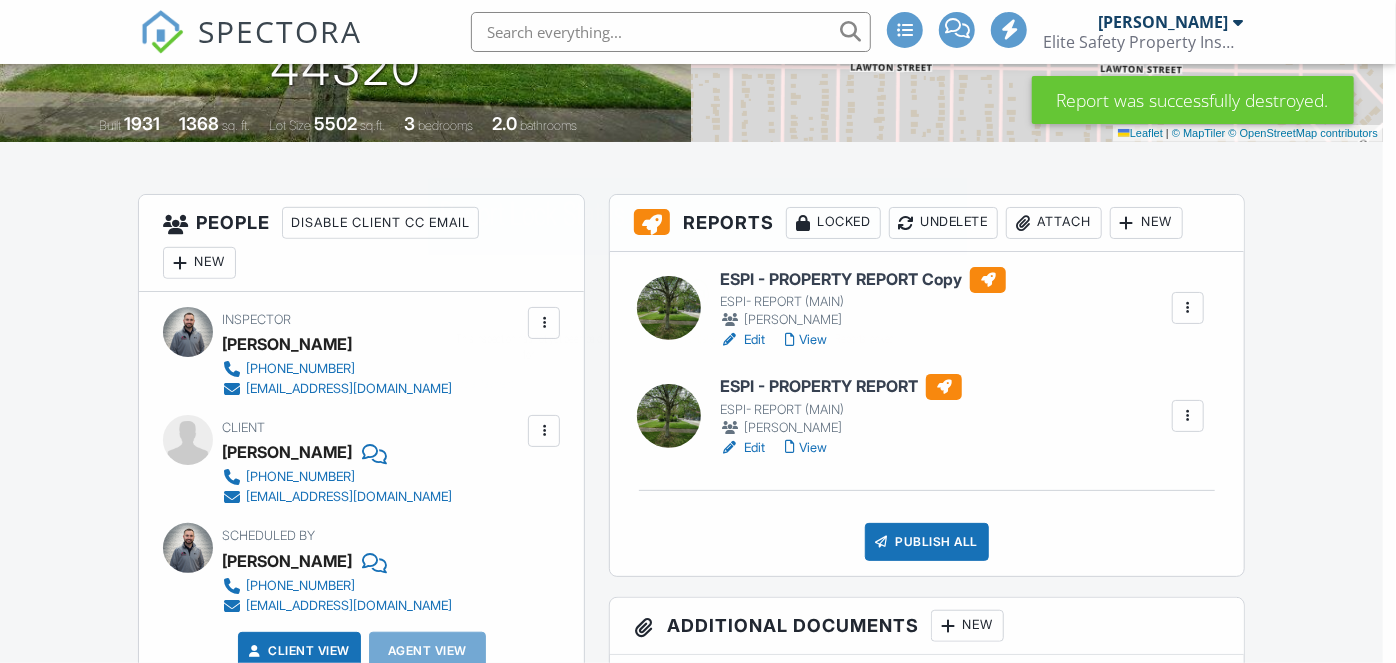 scroll, scrollTop: 0, scrollLeft: 0, axis: both 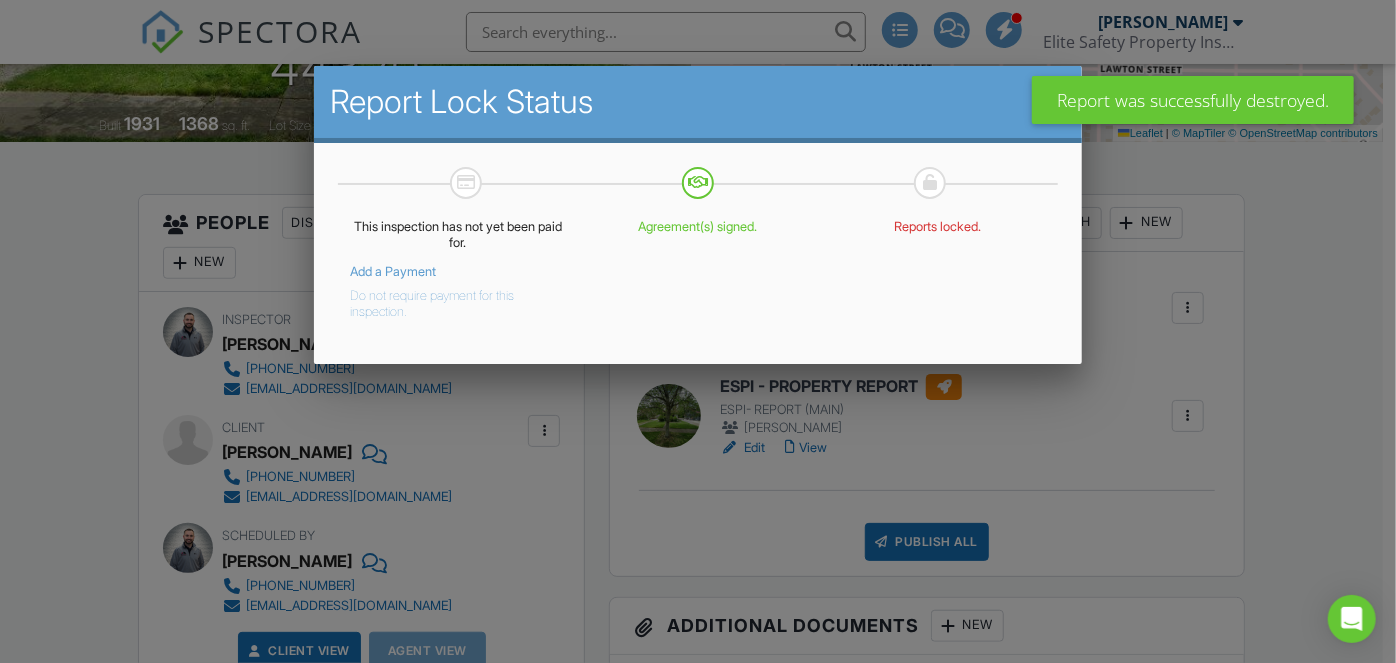 click on "Do not require payment for this inspection." at bounding box center [443, 300] 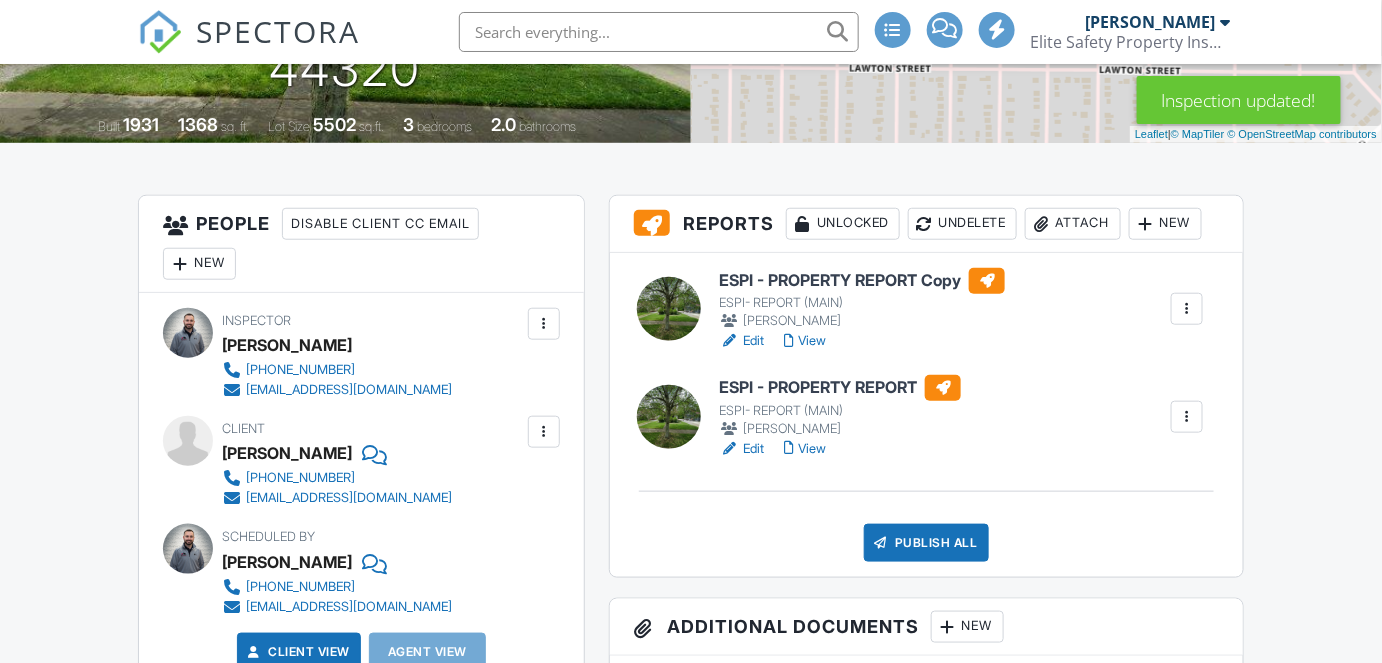 scroll, scrollTop: 454, scrollLeft: 0, axis: vertical 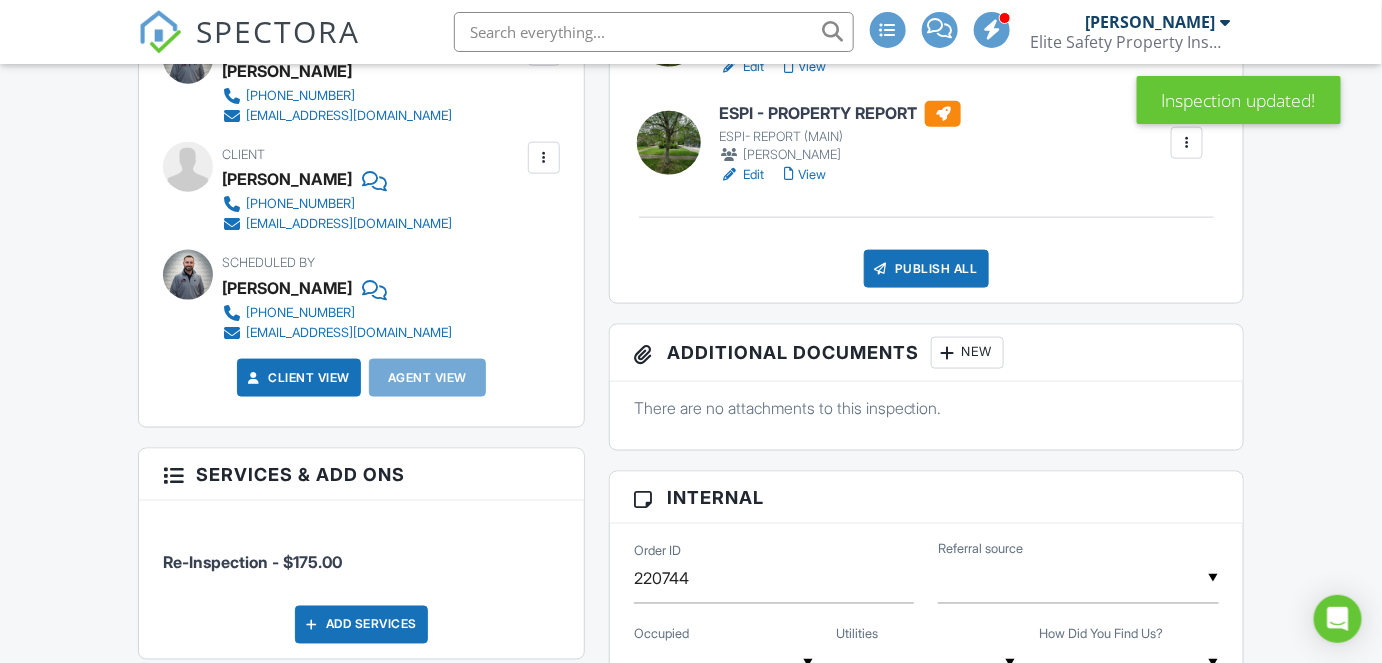 click on "Publish All" at bounding box center (926, 269) 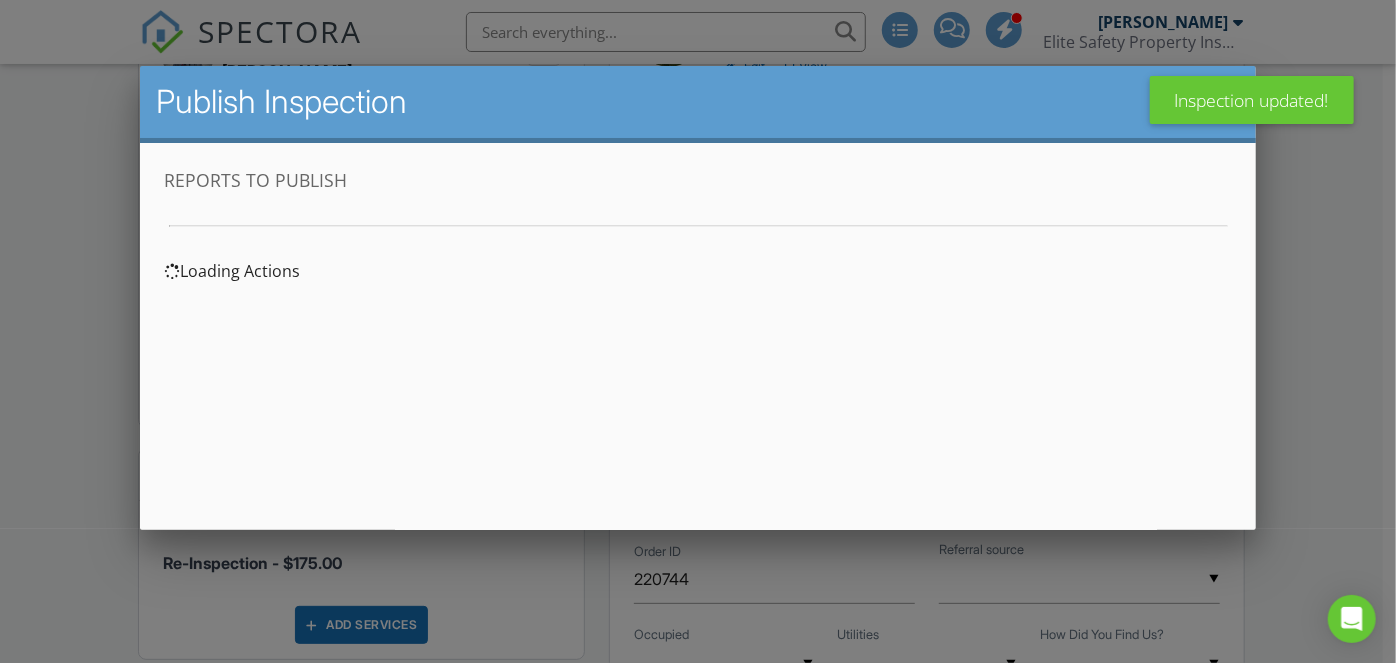 scroll, scrollTop: 0, scrollLeft: 0, axis: both 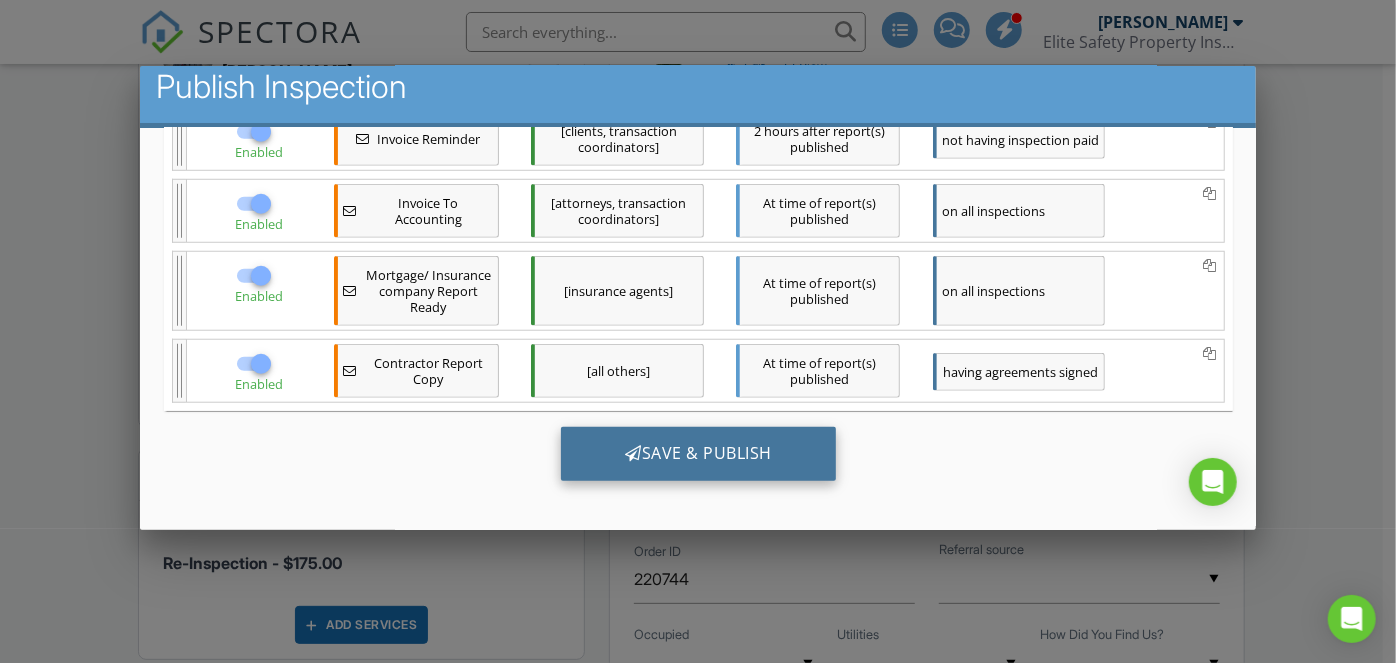 click on "Save & Publish" at bounding box center [697, 454] 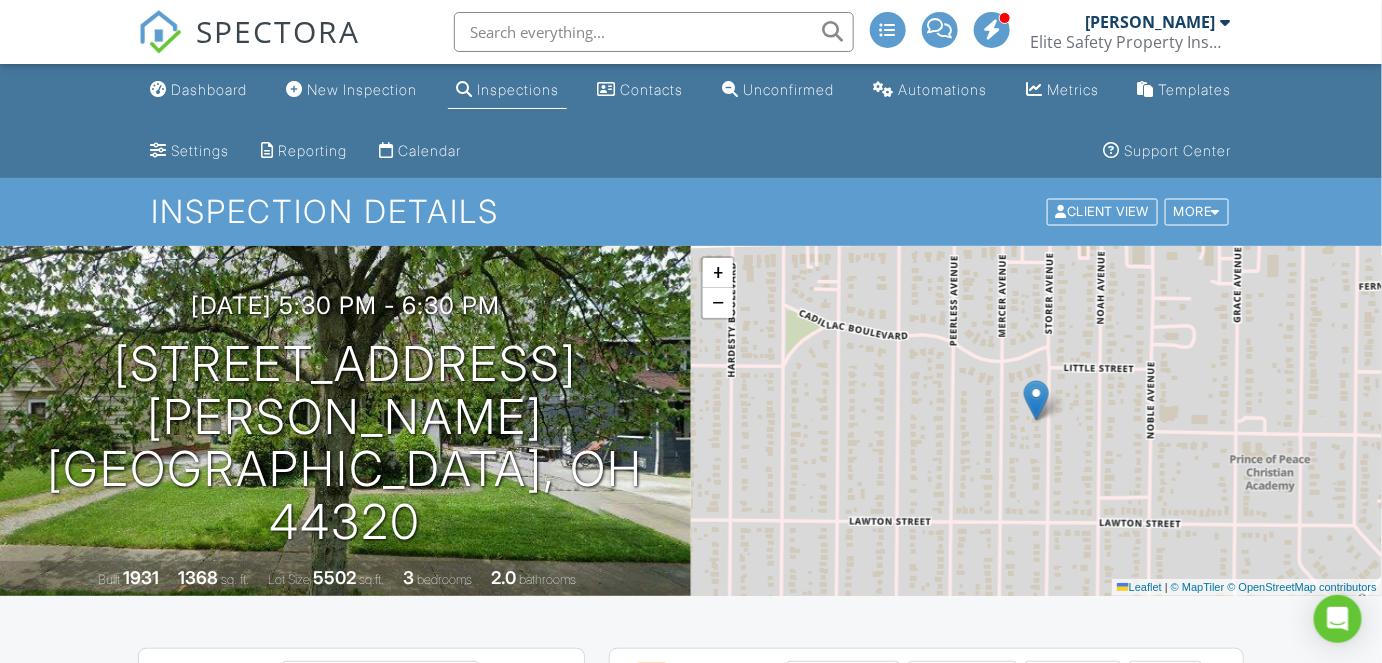 scroll, scrollTop: 0, scrollLeft: 0, axis: both 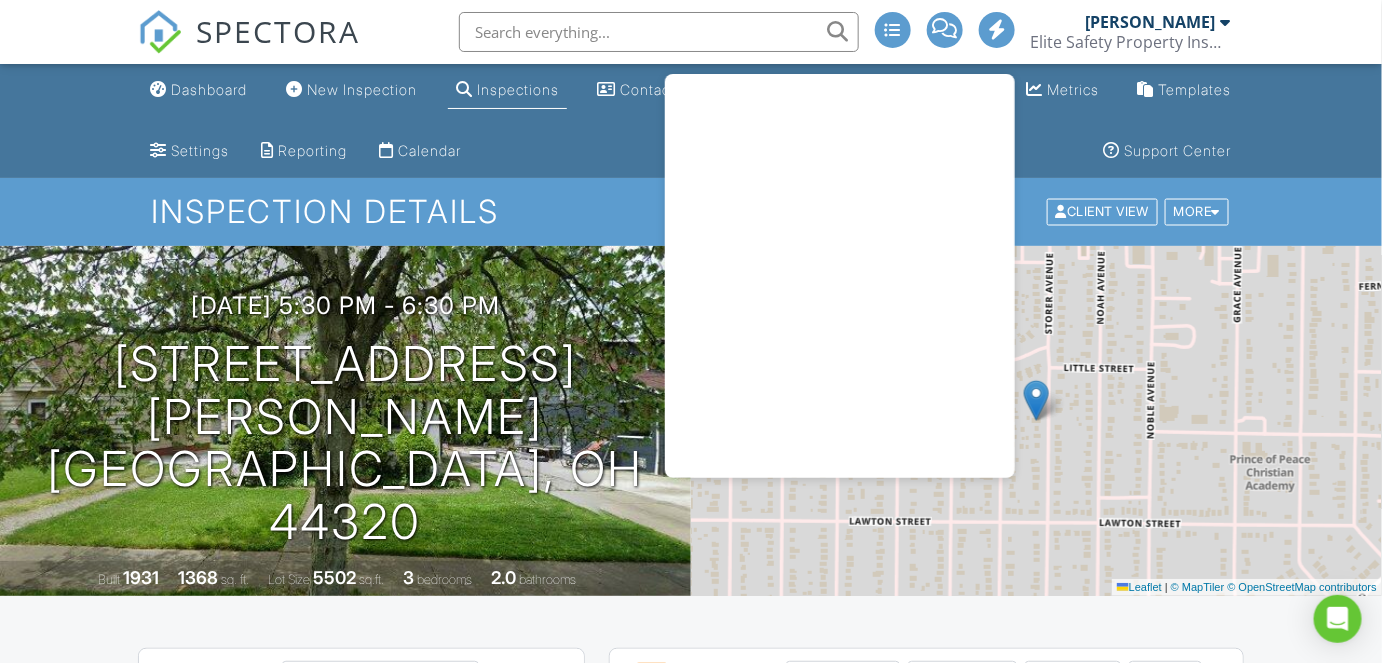 click at bounding box center (998, 29) 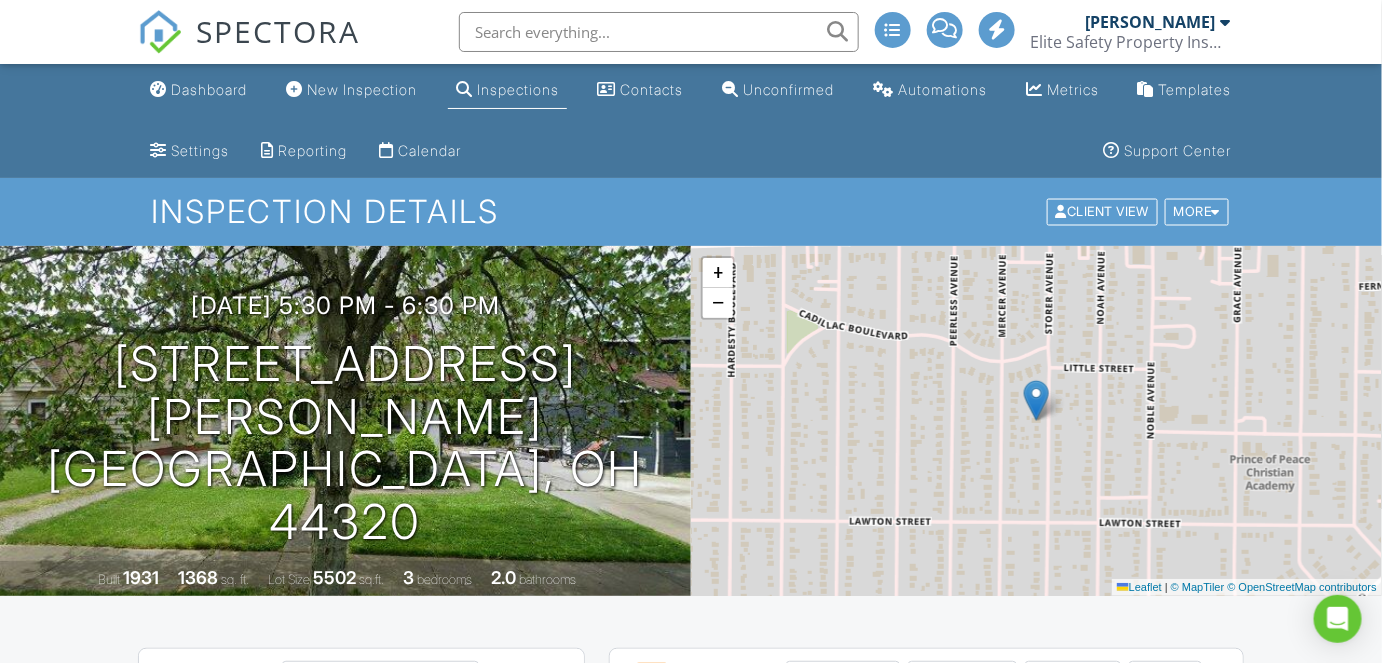 click on "[PERSON_NAME]" at bounding box center (1151, 22) 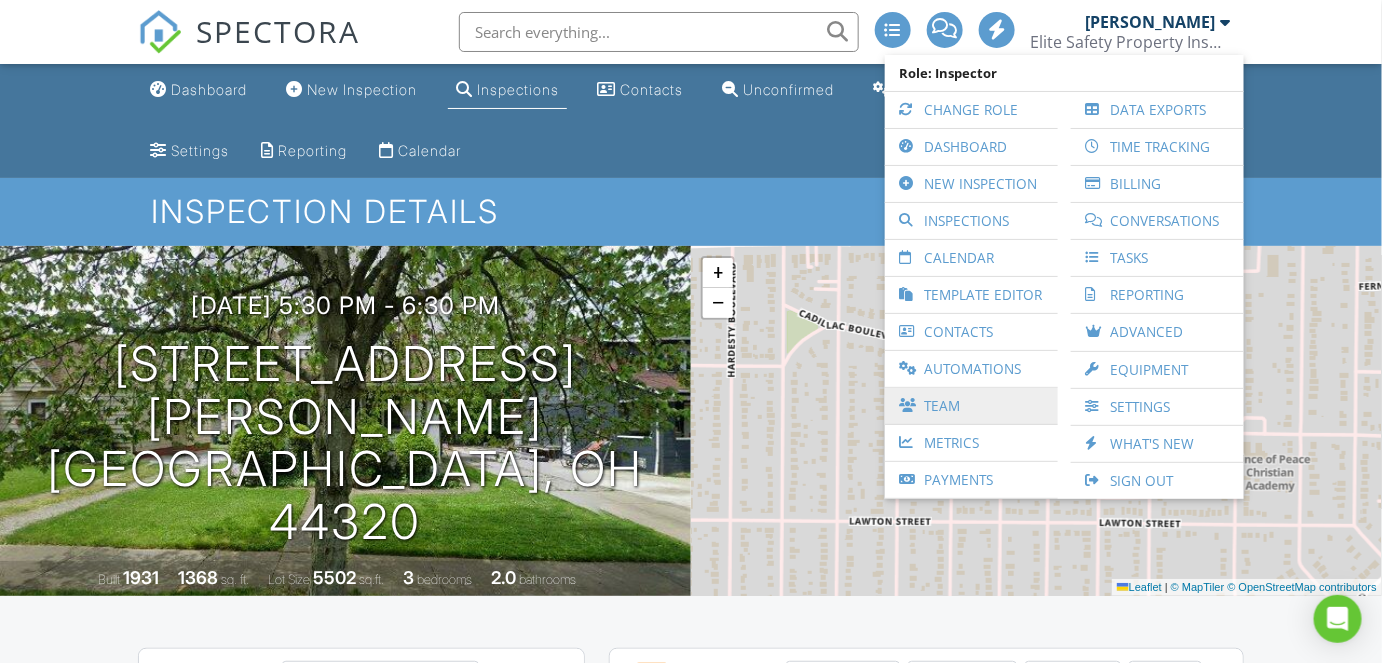 click on "Team" at bounding box center [971, 406] 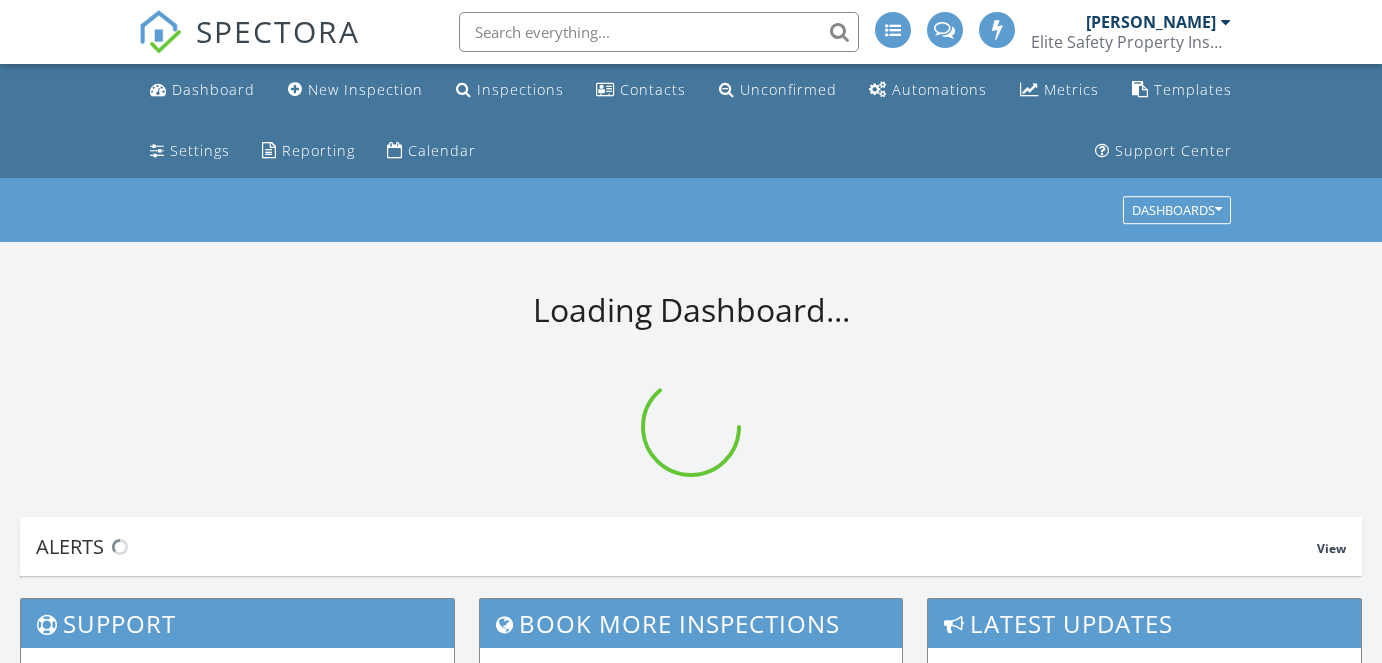 scroll, scrollTop: 0, scrollLeft: 0, axis: both 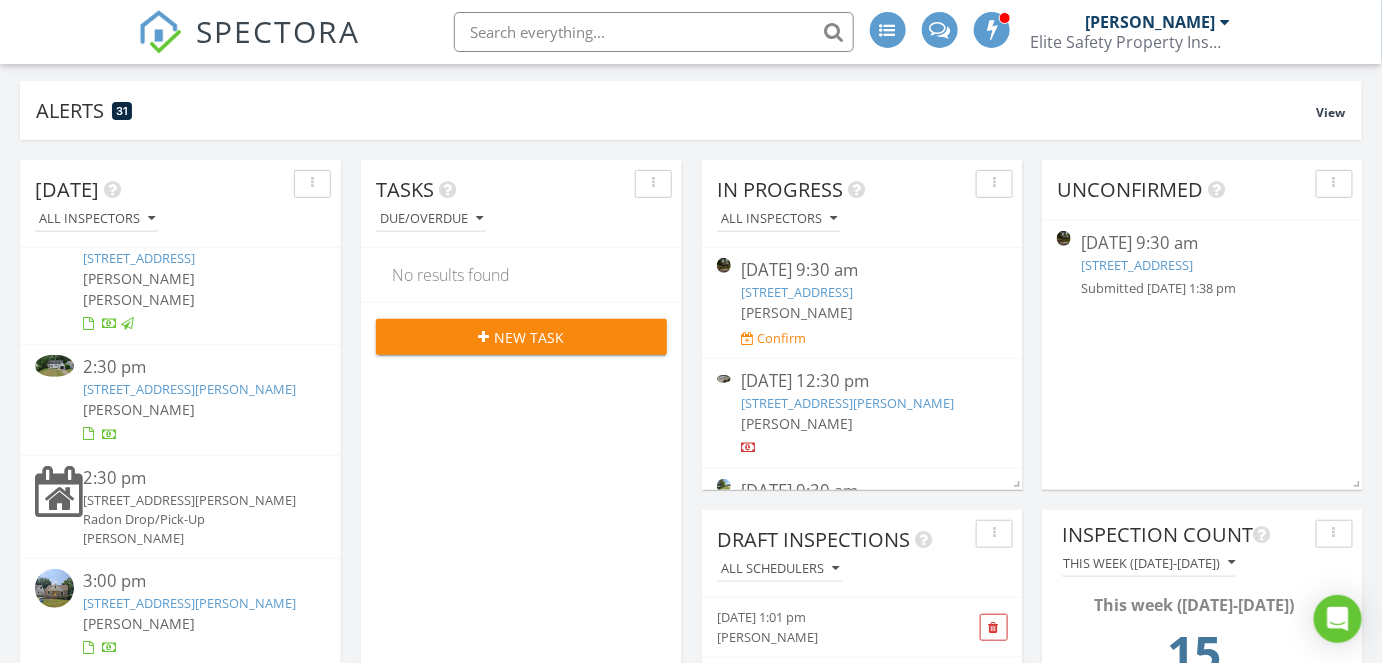 click on "1594 Delia Ave, Akron, OH 44320" at bounding box center [190, 389] 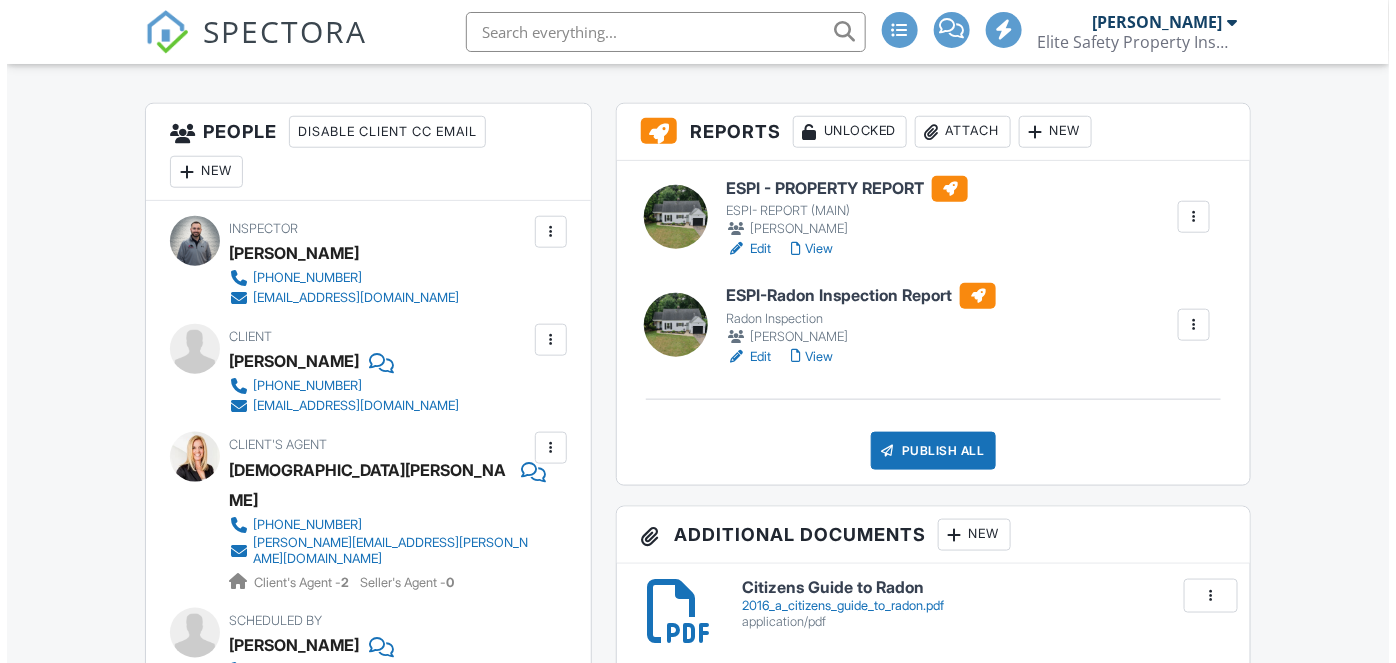 scroll, scrollTop: 545, scrollLeft: 0, axis: vertical 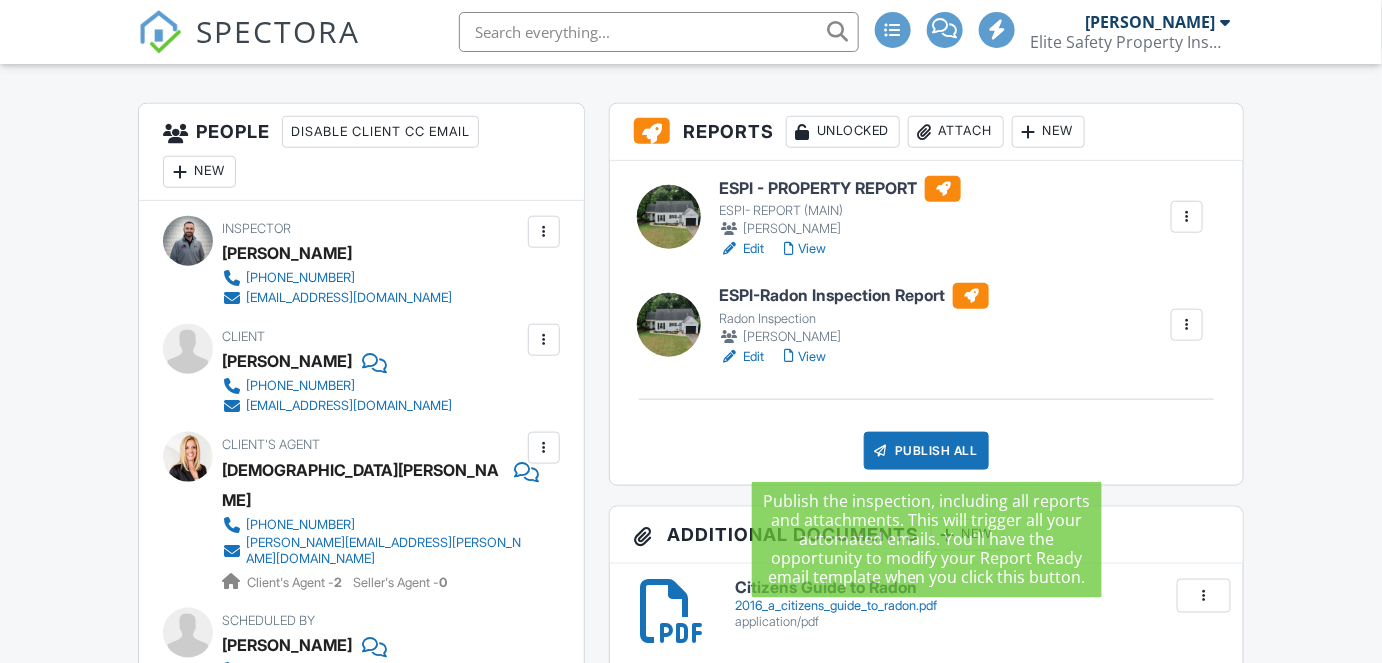 click on "Publish All" at bounding box center [926, 451] 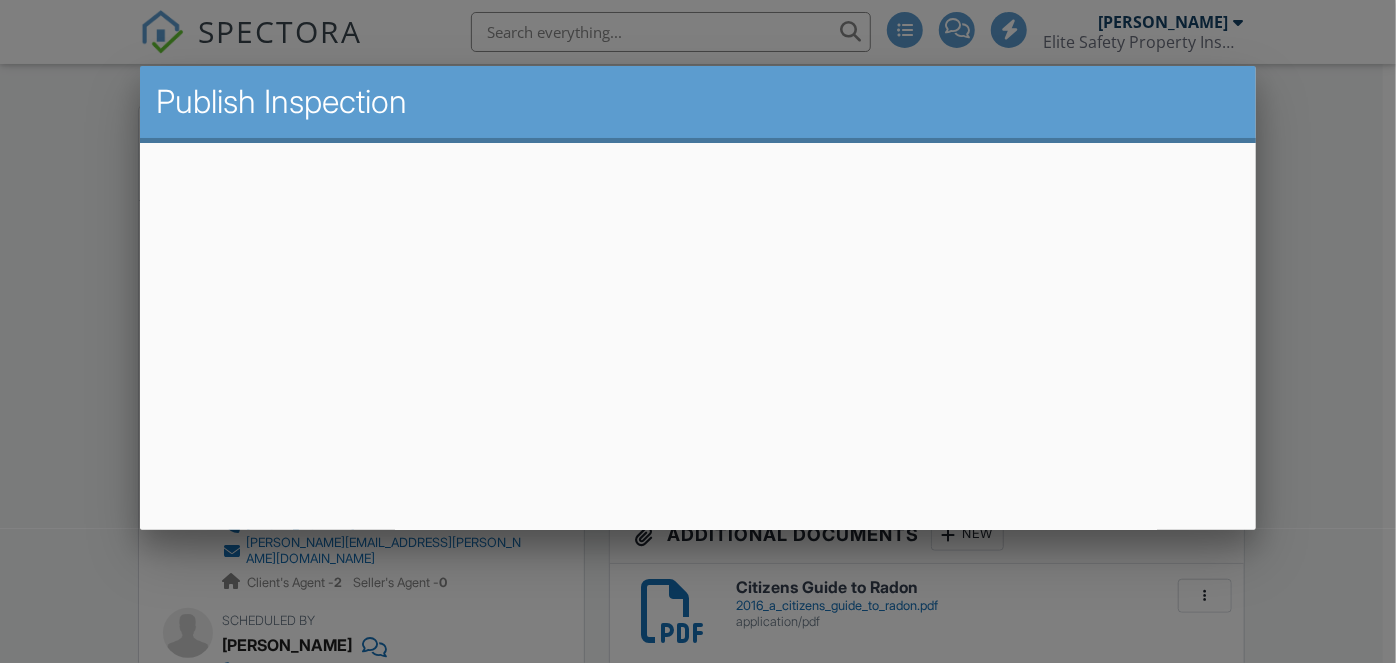 scroll, scrollTop: 0, scrollLeft: 0, axis: both 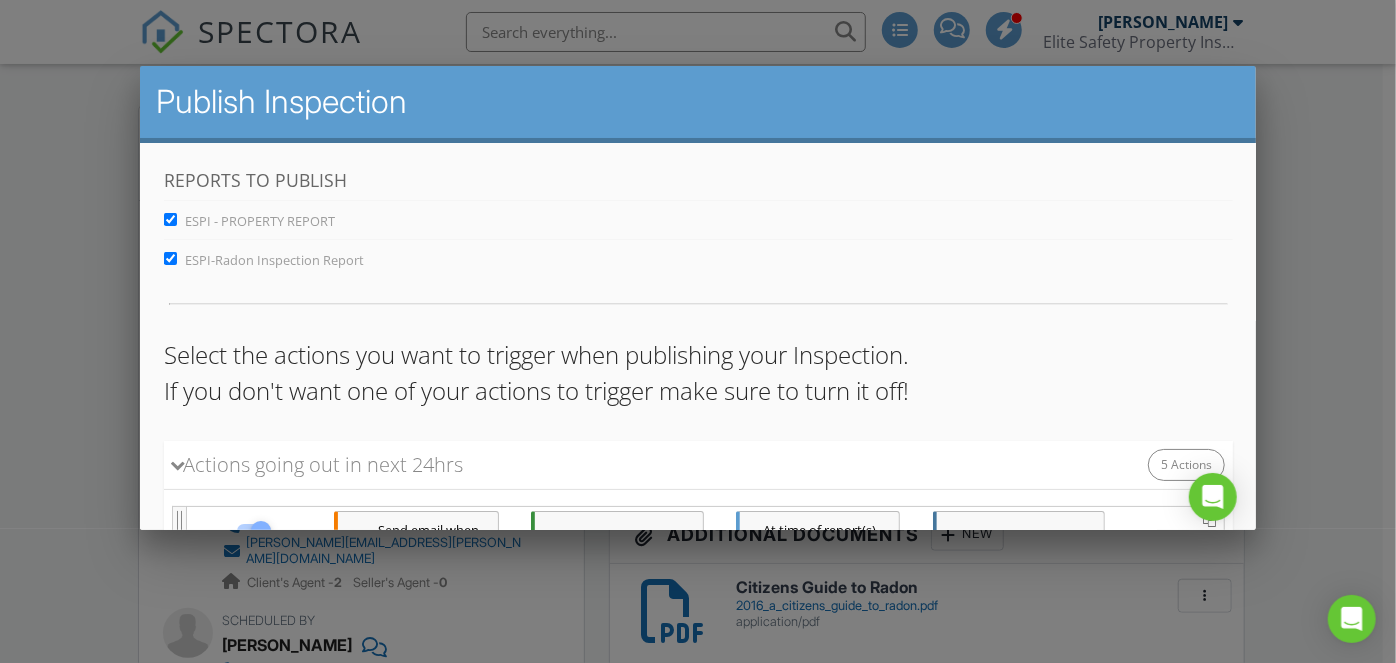 click on "ESPI-Radon Inspection Report" at bounding box center [169, 258] 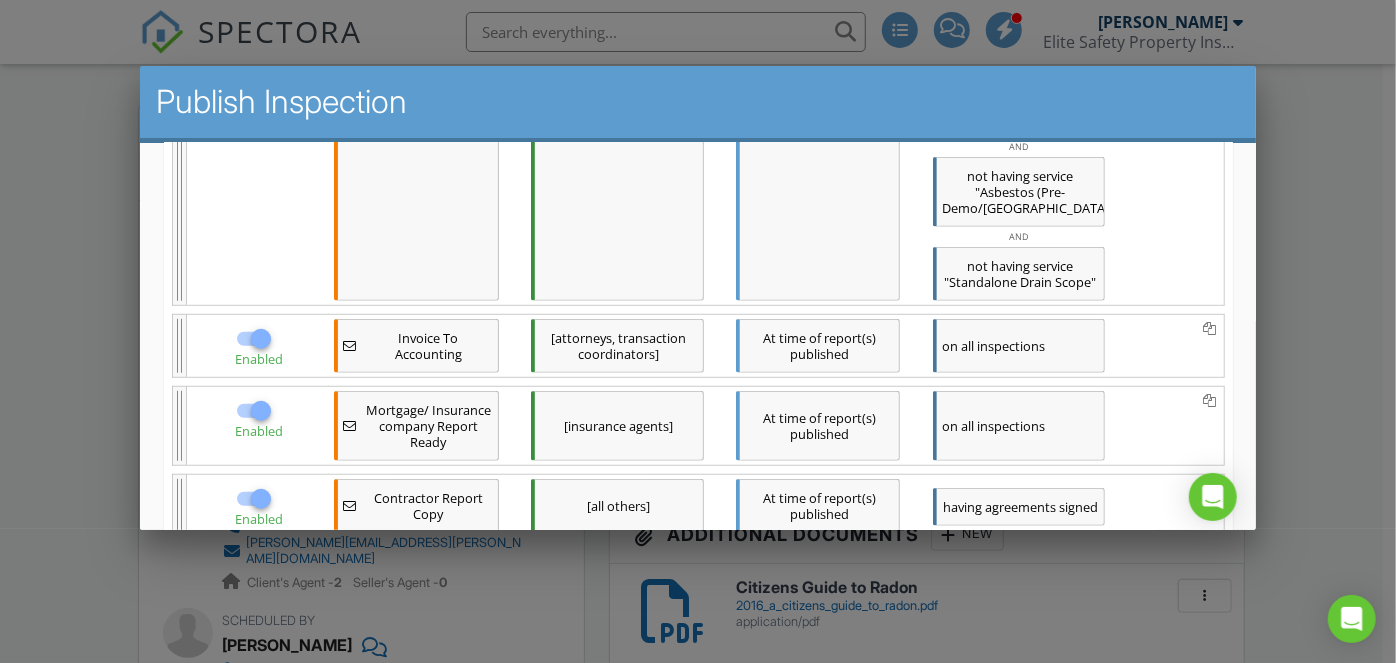 scroll, scrollTop: 833, scrollLeft: 0, axis: vertical 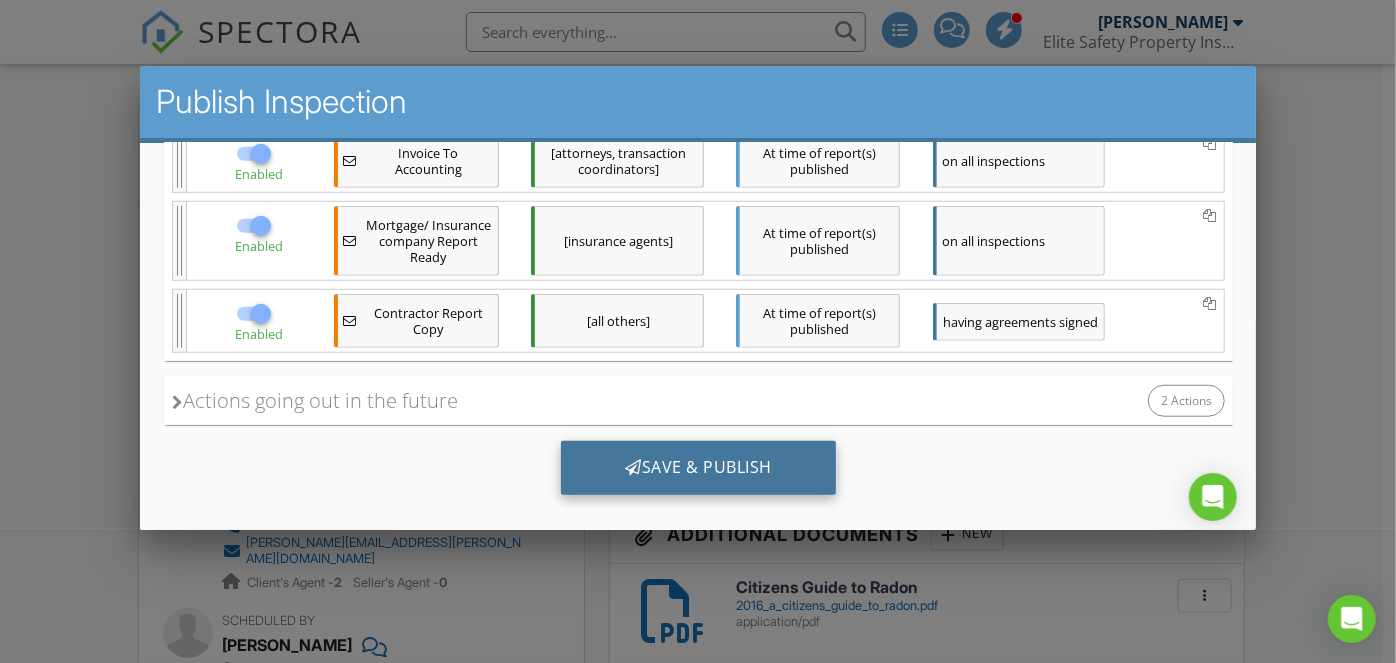 click on "Save & Publish" at bounding box center (697, 468) 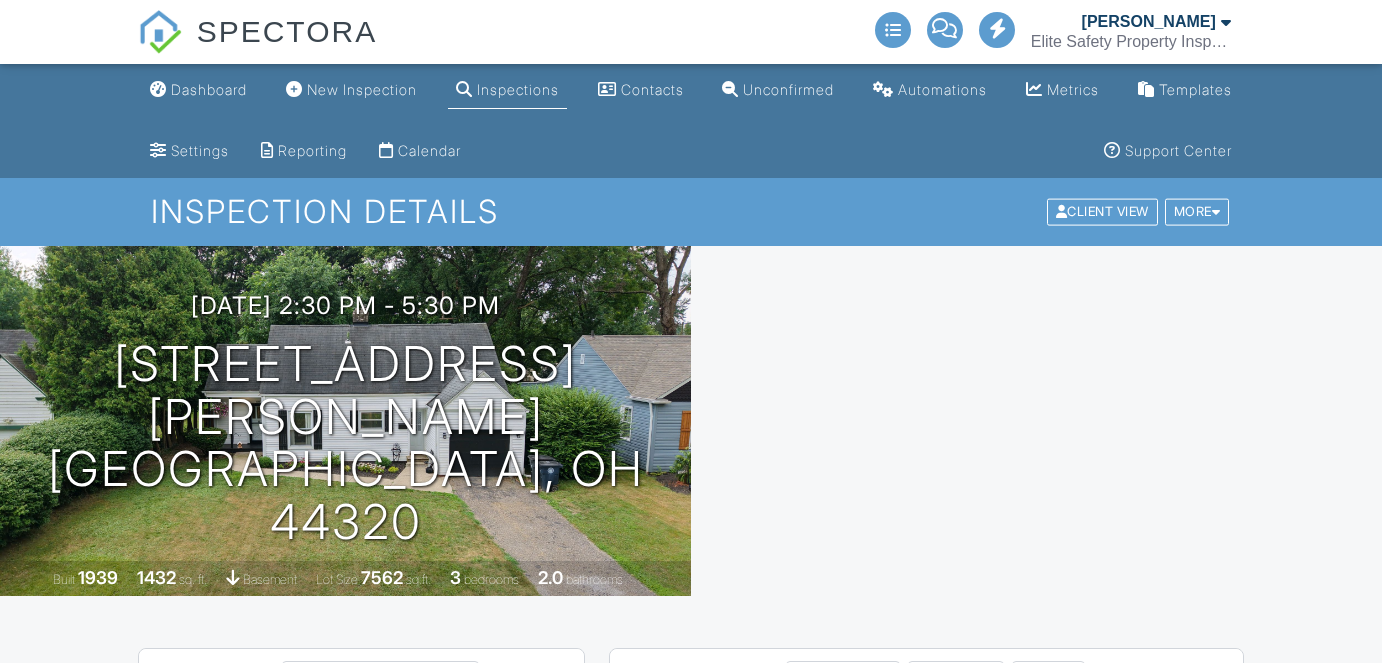 scroll, scrollTop: 0, scrollLeft: 0, axis: both 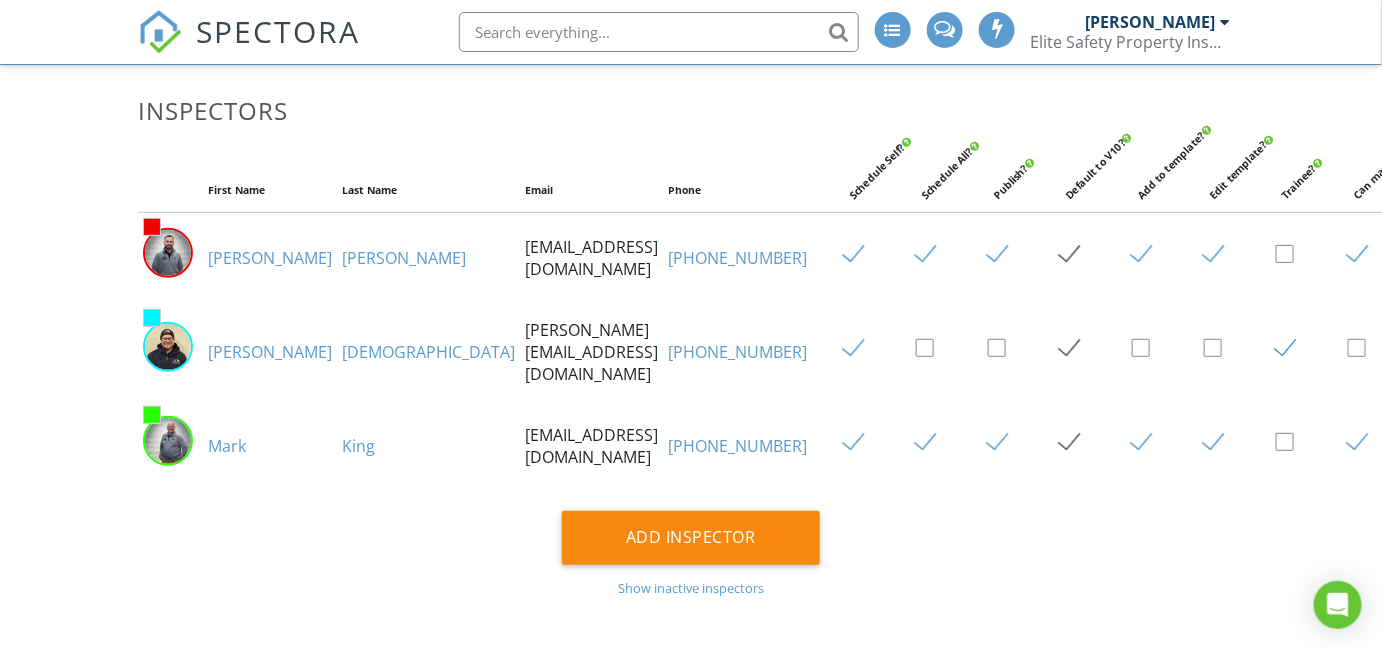 click on "[PERSON_NAME]" at bounding box center (270, 258) 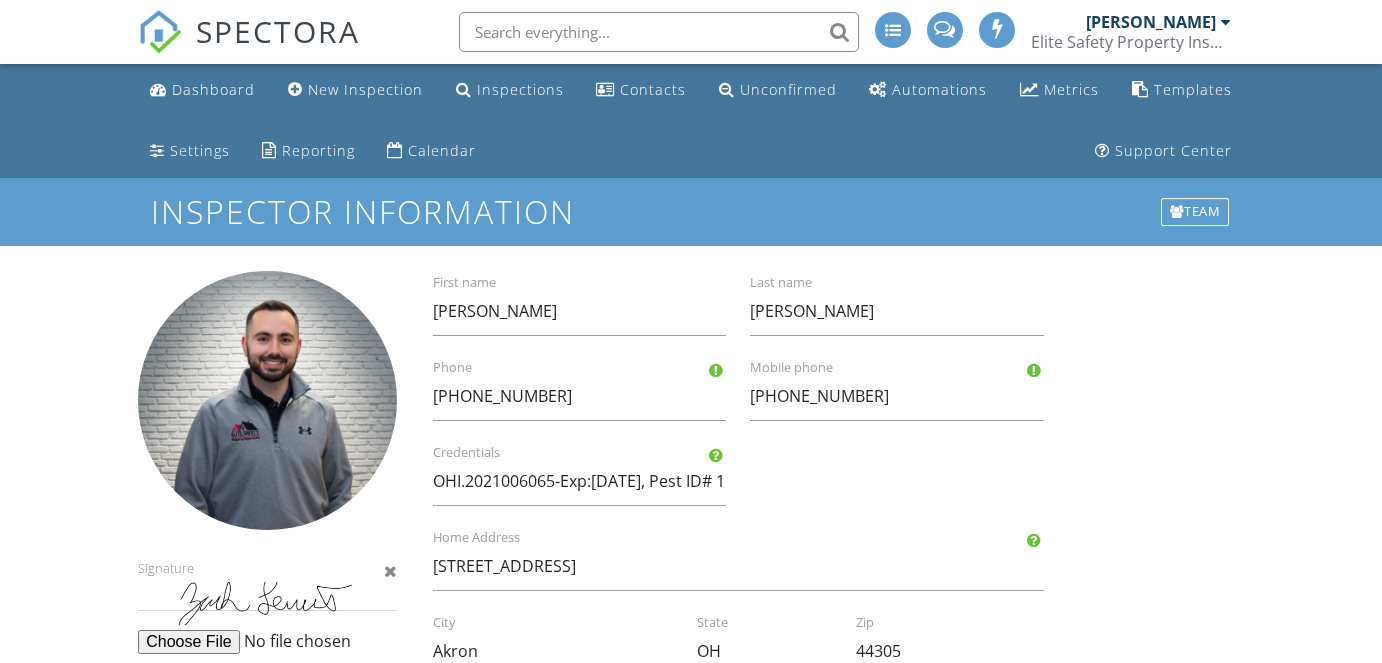 scroll, scrollTop: 0, scrollLeft: 0, axis: both 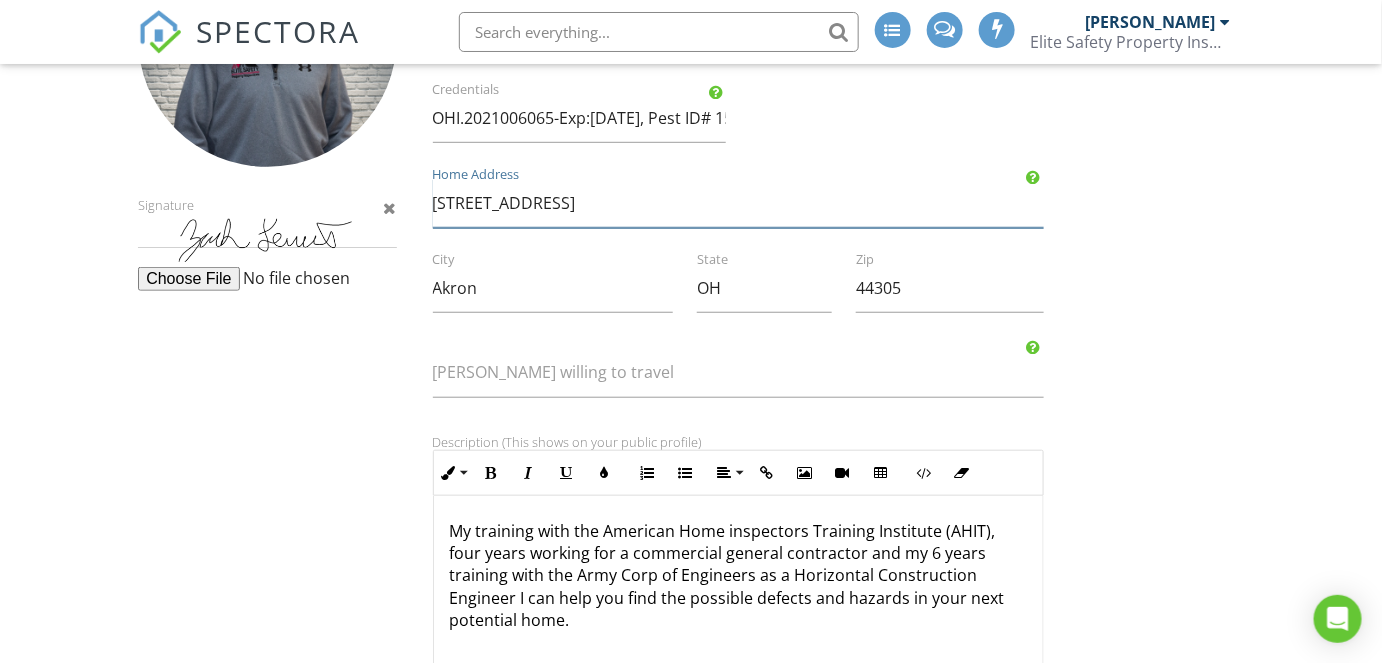 drag, startPoint x: 566, startPoint y: 212, endPoint x: 427, endPoint y: 206, distance: 139.12944 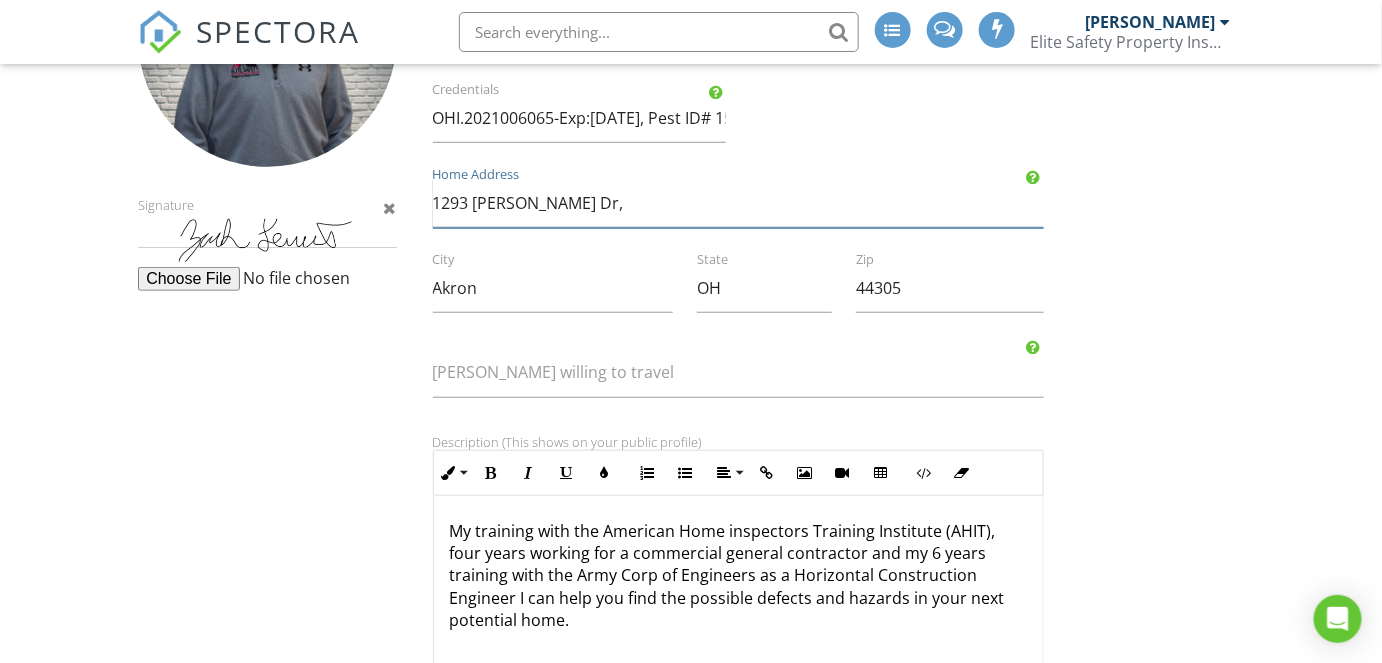 type on "1293 [PERSON_NAME] Dr," 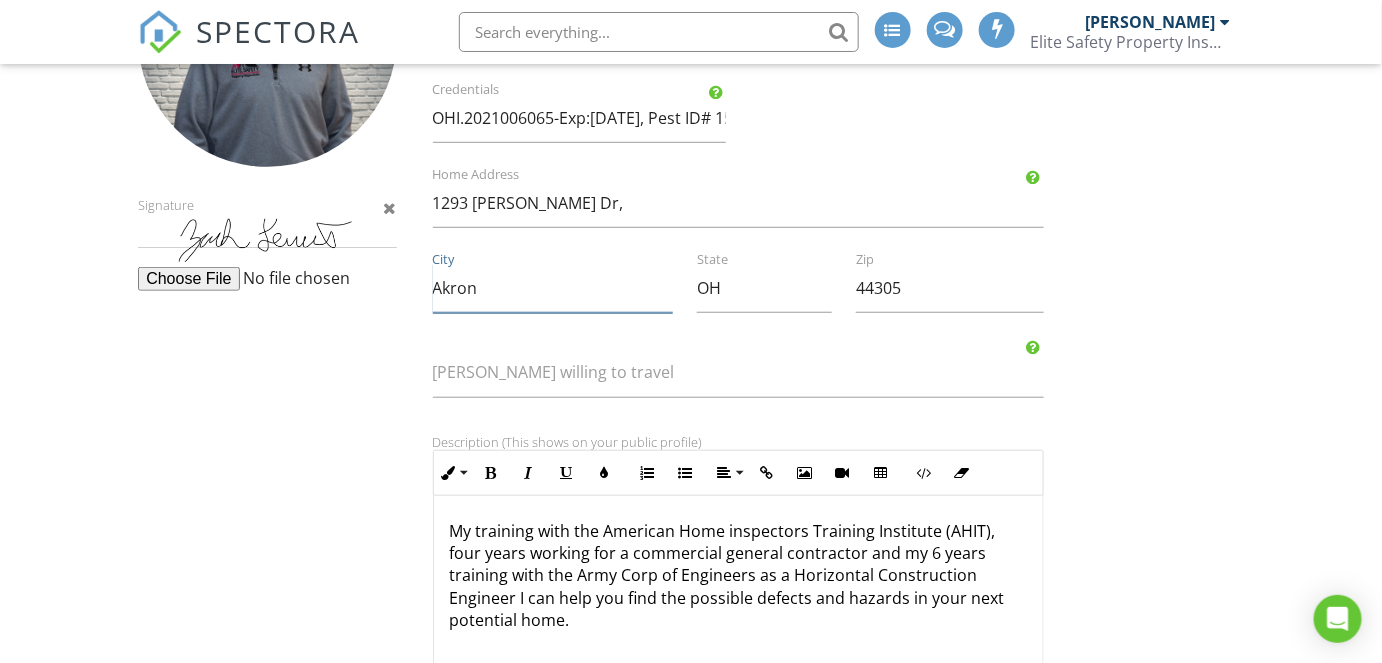 click on "Akron" at bounding box center [553, 288] 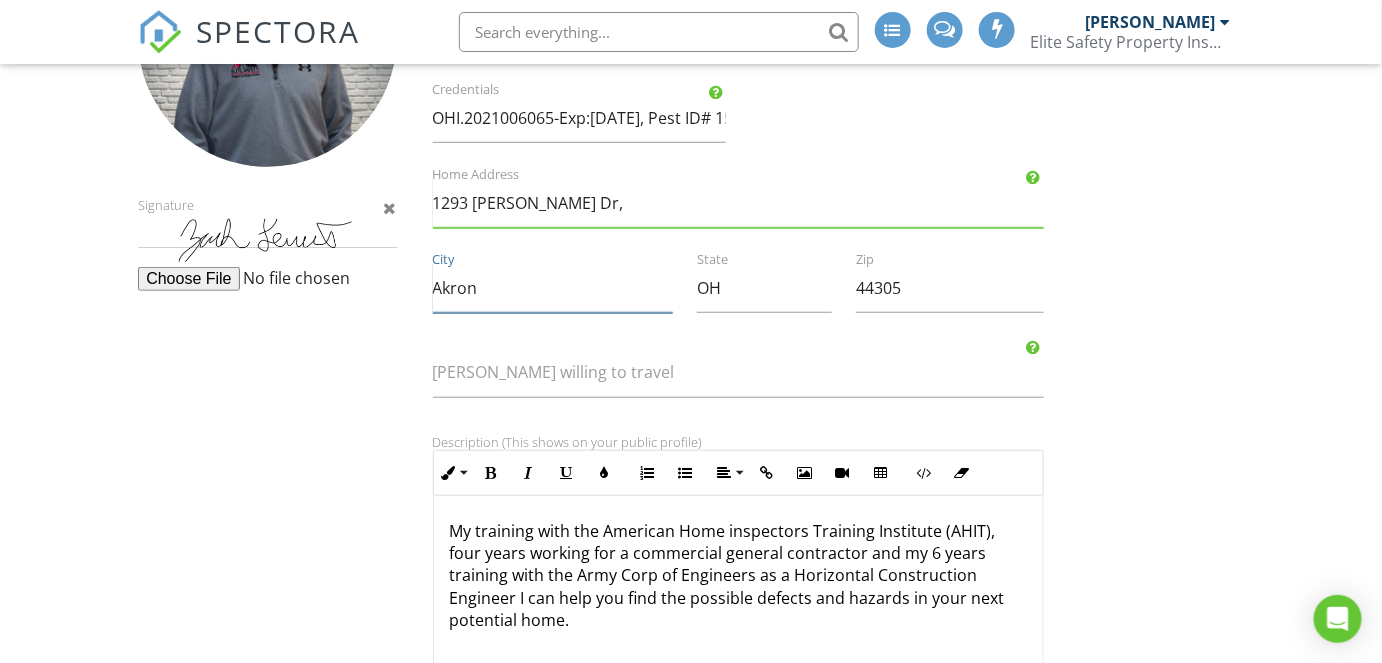 click on "Akron" at bounding box center [553, 288] 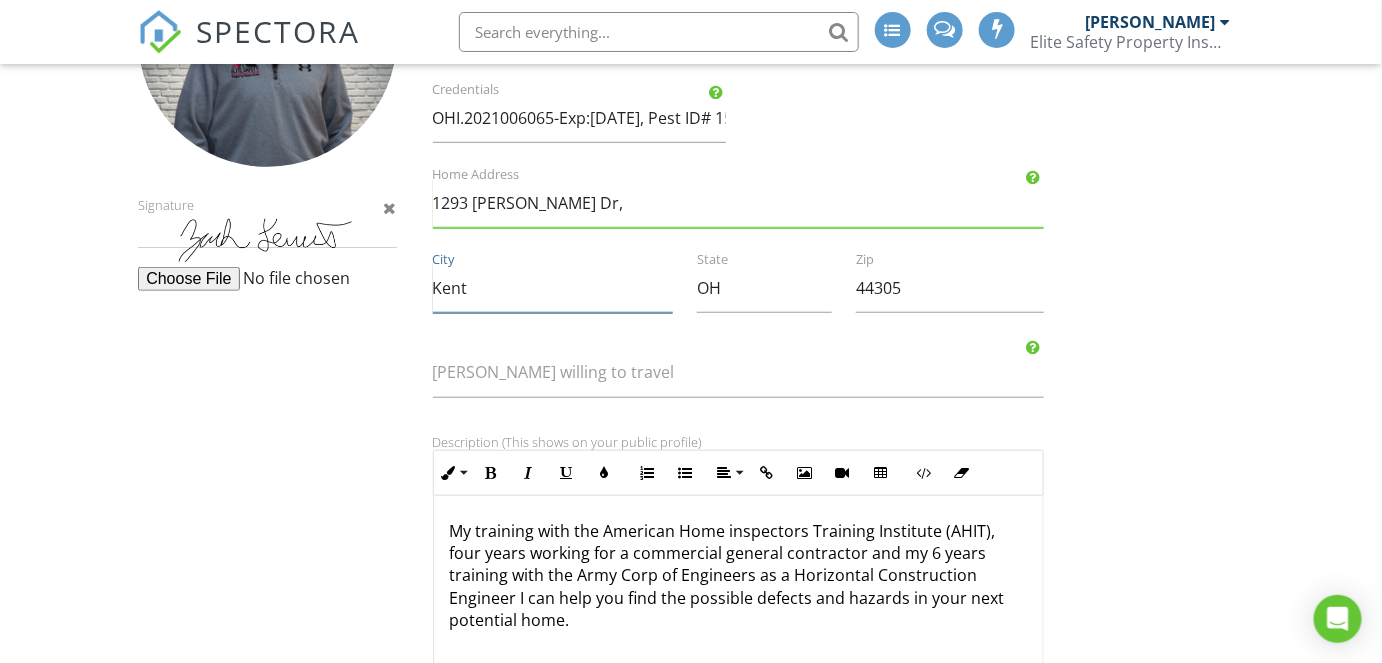 type on "Kent" 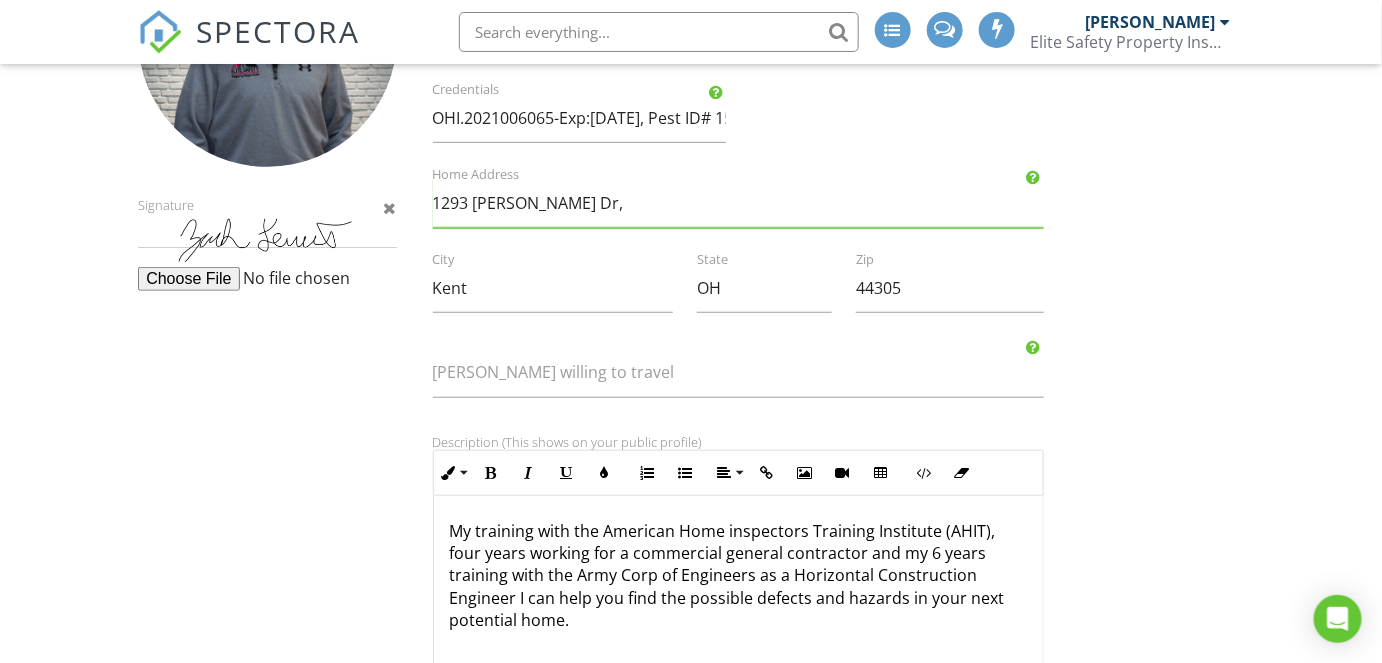 click on "[PERSON_NAME]
First name
[PERSON_NAME]
Last name
[PHONE_NUMBER]
Phone
[PHONE_NUMBER]
Mobile phone
OHI.2021006065-Exp:[DATE], Pest ID# 158578, RT1802-Exp:[DATE], CPI
Credentials
[STREET_ADDRESS][PERSON_NAME],
Home Address
[GEOGRAPHIC_DATA]
OH
State
44305
Zip
[PERSON_NAME] willing to travel
Description (This shows on your public profile)
Inline Style XLarge Large Normal Small Light Small/Light Bold Italic Underline Colors Ordered List Unordered List Align Align Left Align Center Align Right Align Justify Insert Link Insert Image Insert Video Insert Table Code View Clear Formatting  My training with the American Home inspectors Training Institute (AHIT), four years working for a commercial general contractor and my 6 years training with the Army Corp of Engineers as a Horizontal Construction Engineer I can help you find the possible defects and hazards in your next potential home.
Inline Style XLarge Large Normal Small Light Small/Light Bold Italic Colors" at bounding box center [738, 513] 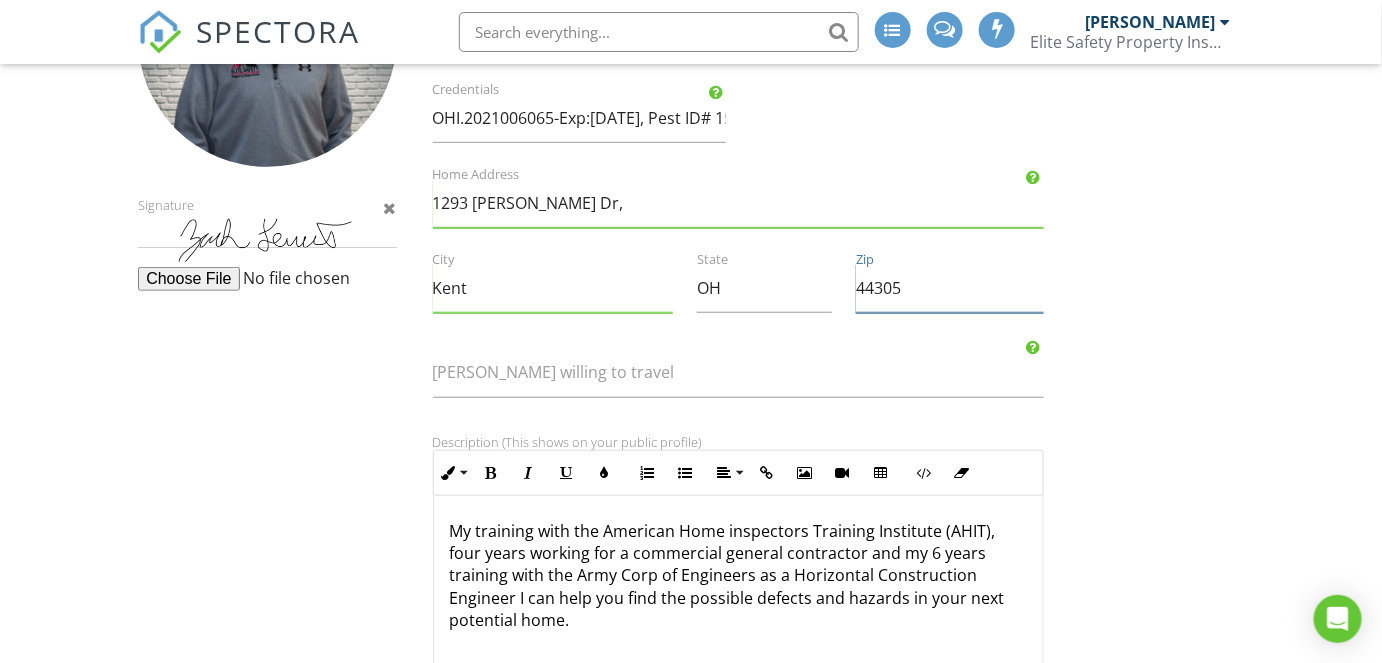 click on "44305" at bounding box center [950, 288] 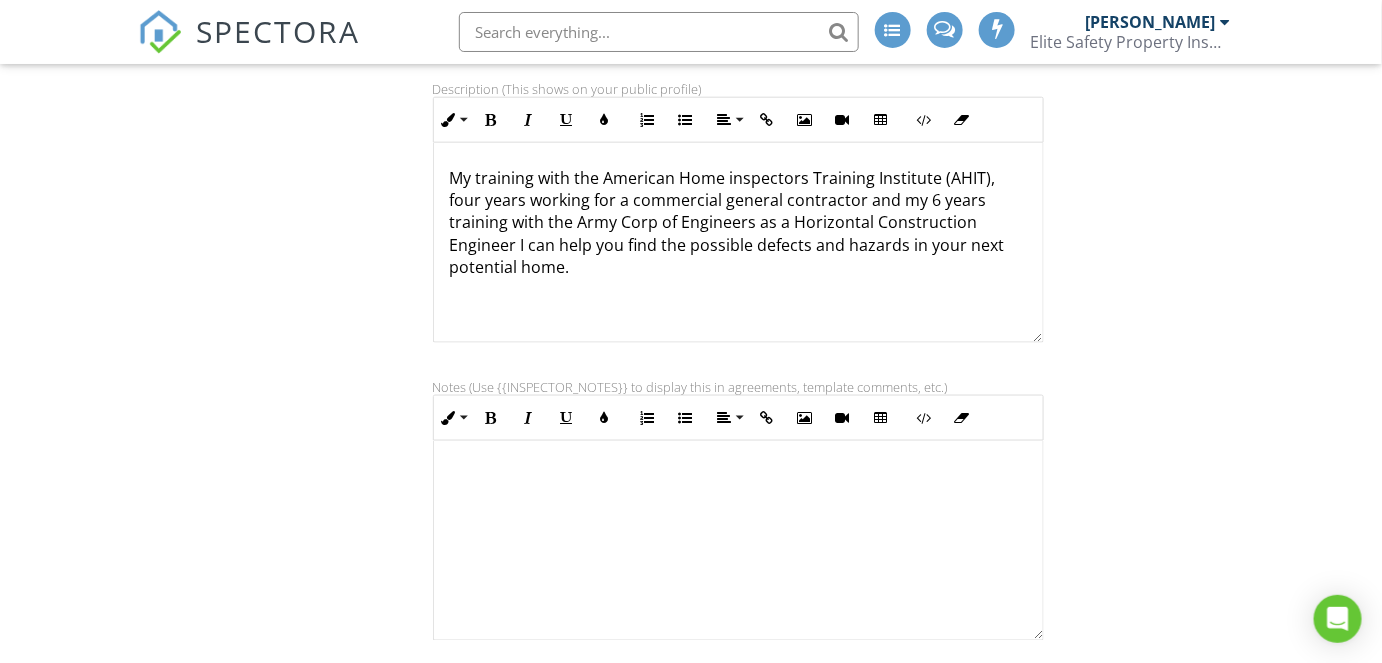 scroll, scrollTop: 834, scrollLeft: 0, axis: vertical 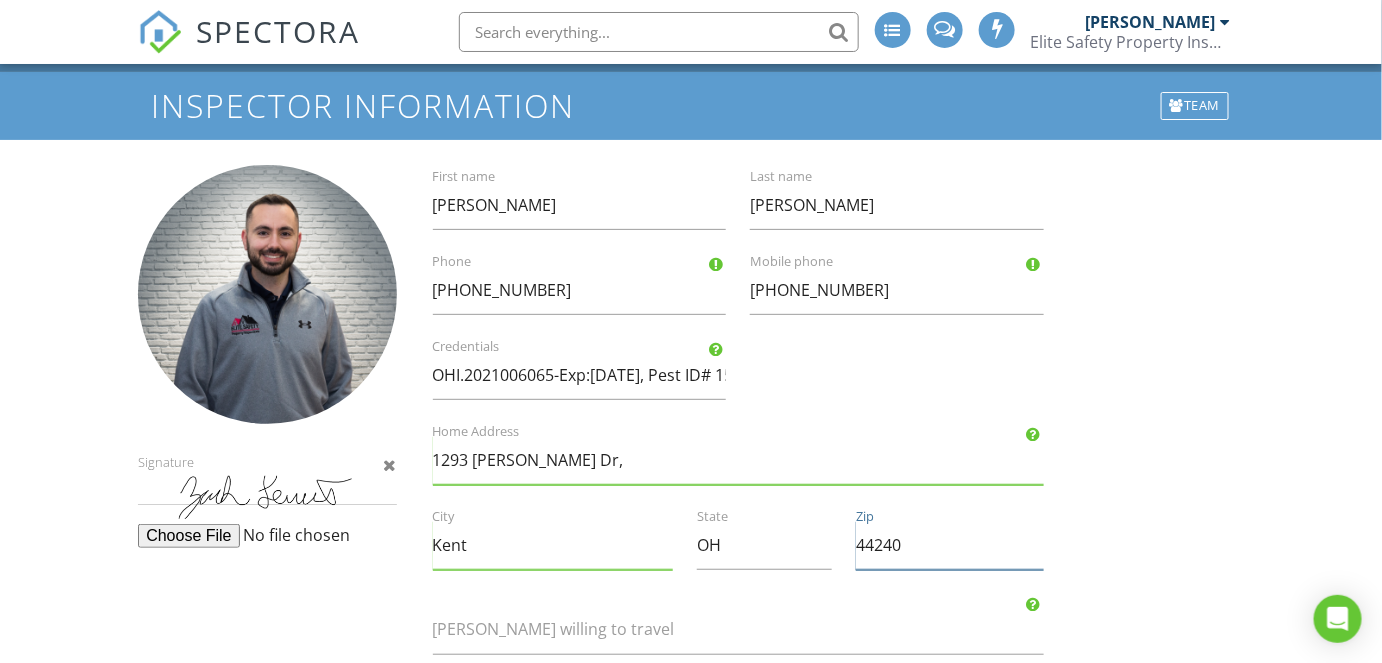 type on "44240" 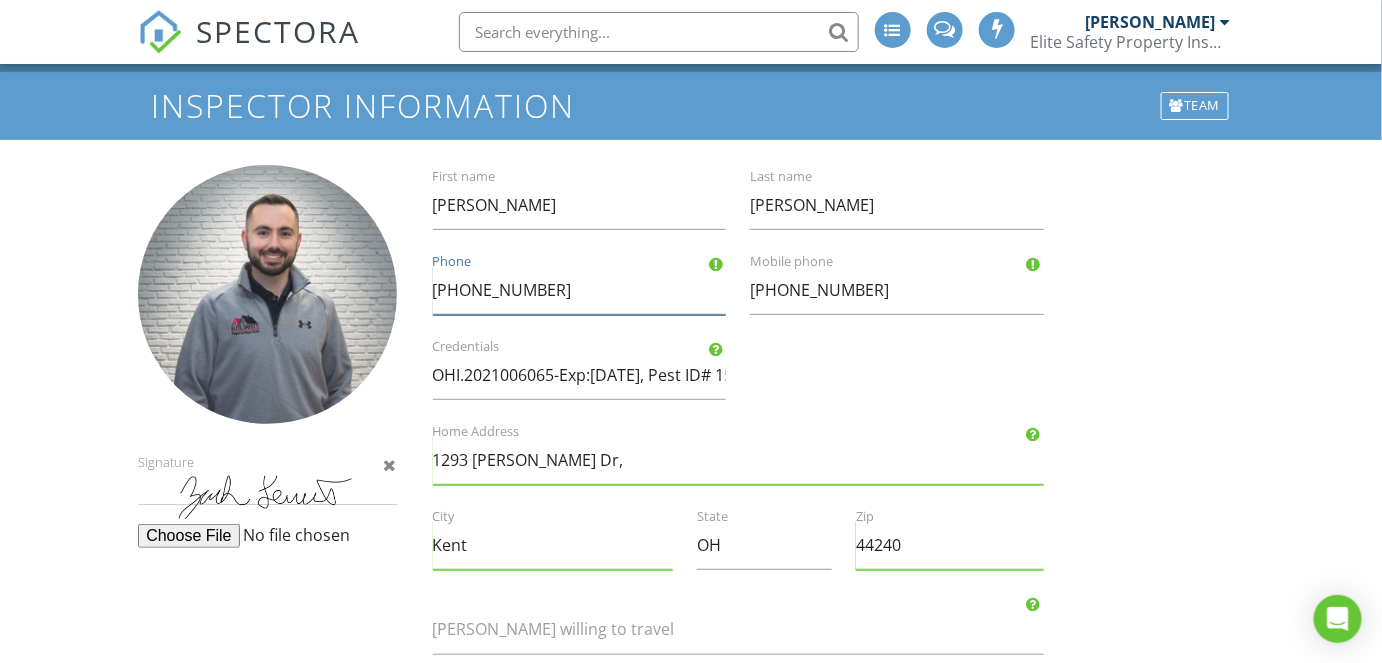 drag, startPoint x: 559, startPoint y: 291, endPoint x: 392, endPoint y: 297, distance: 167.10774 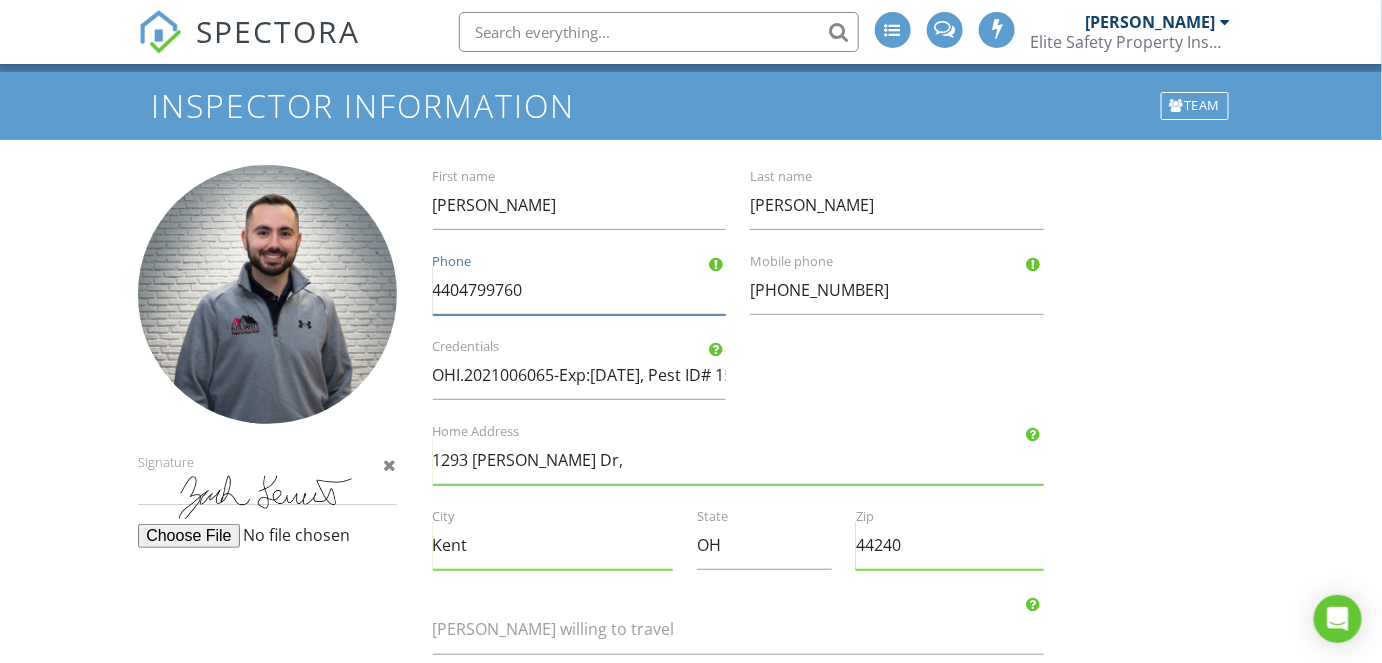 type on "4404799760" 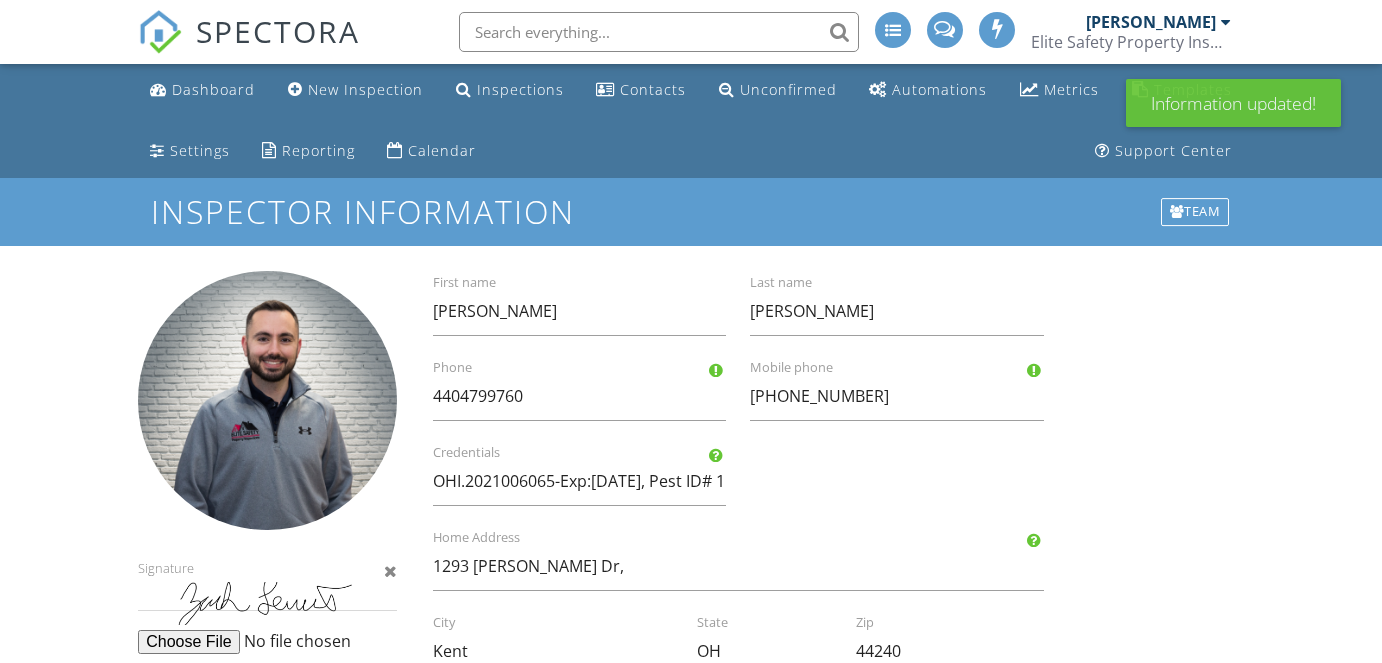 scroll, scrollTop: 0, scrollLeft: 0, axis: both 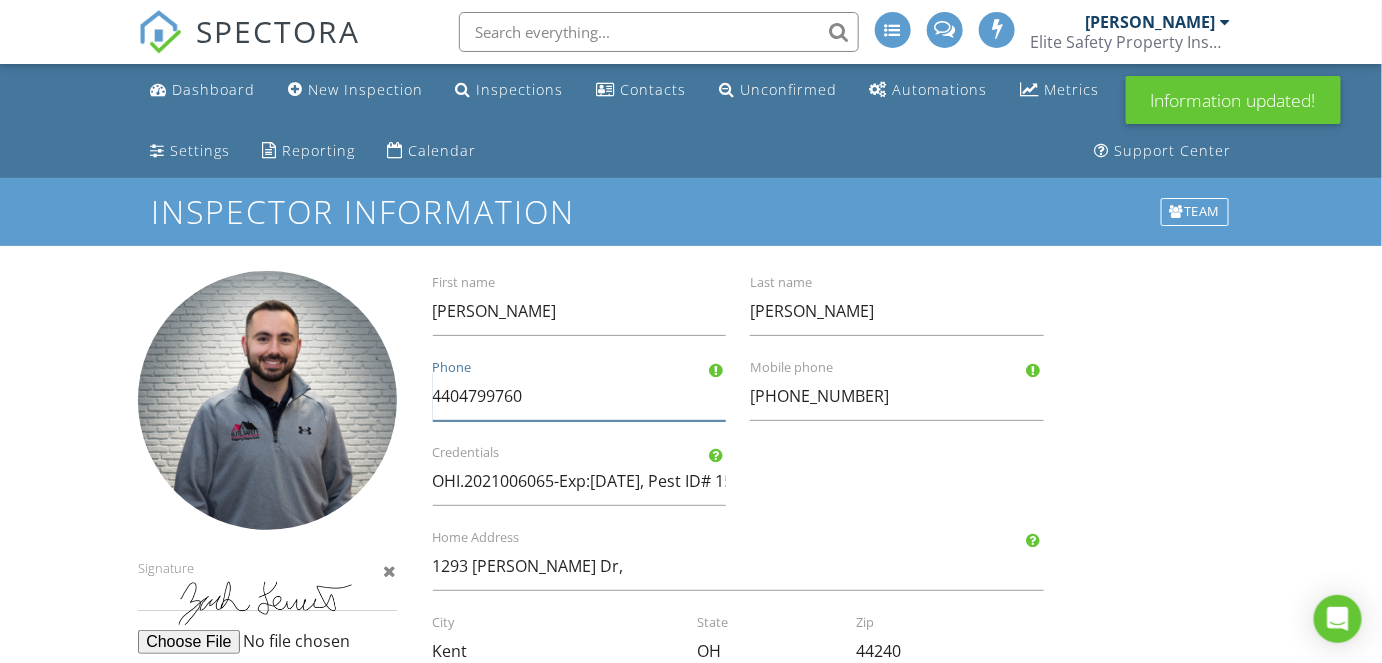 click on "4404799760" at bounding box center (579, 396) 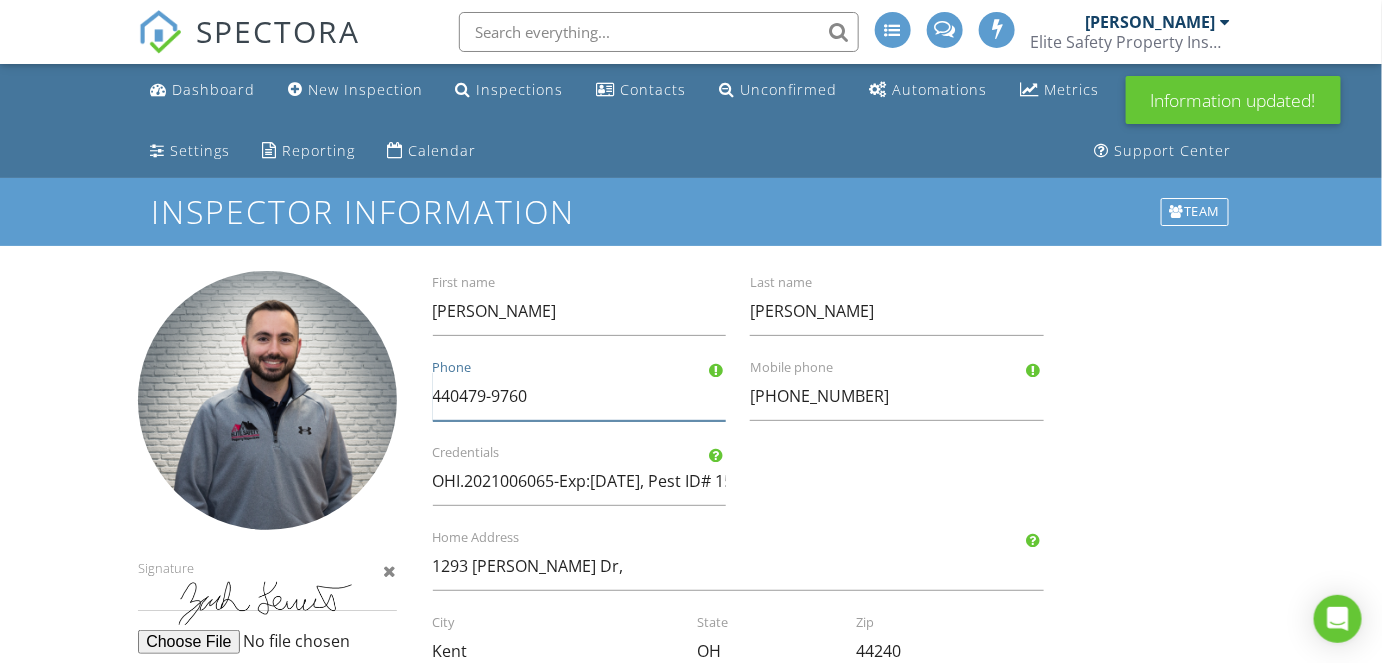 click on "440479-9760" at bounding box center [579, 396] 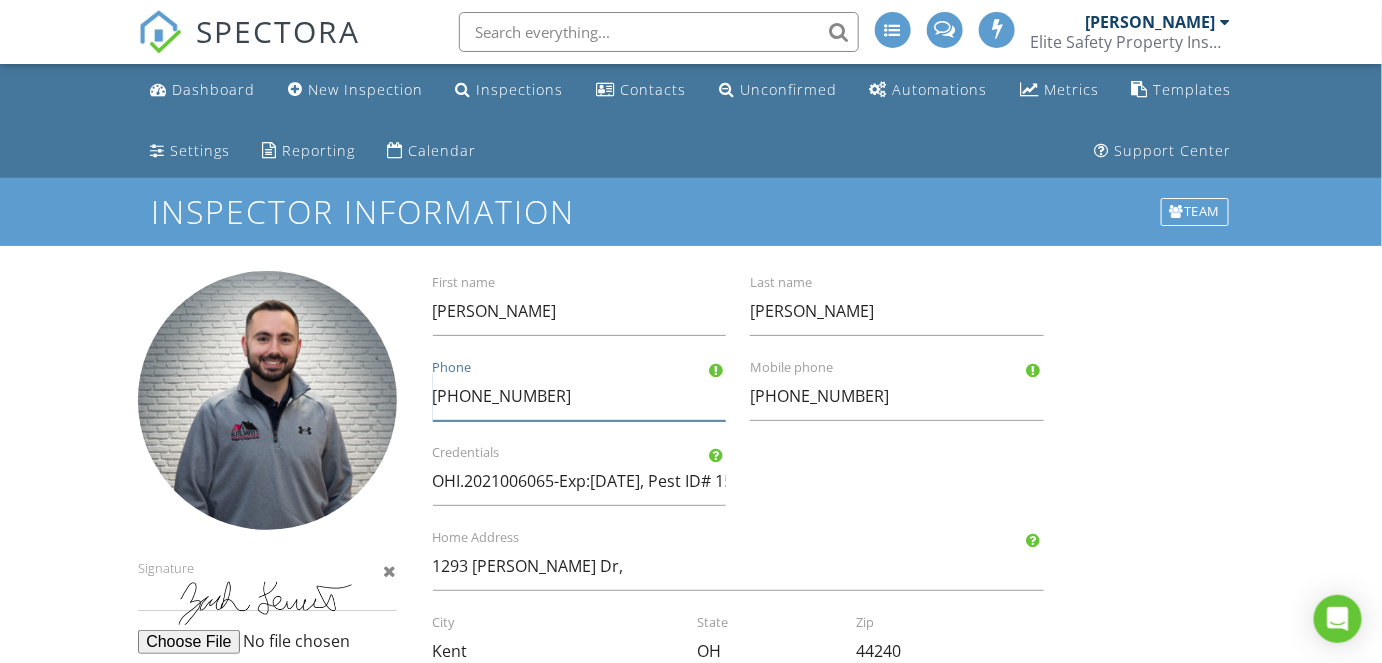 click on "[PHONE_NUMBER]" at bounding box center (579, 396) 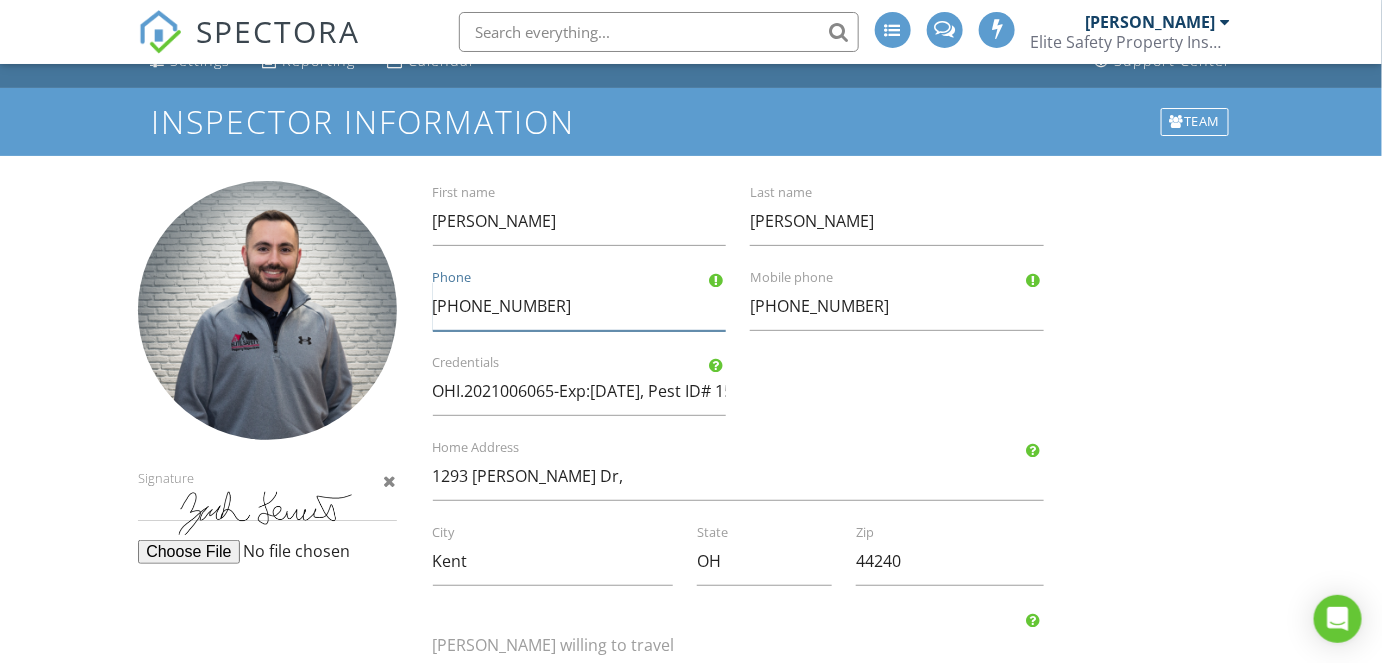 scroll, scrollTop: 181, scrollLeft: 0, axis: vertical 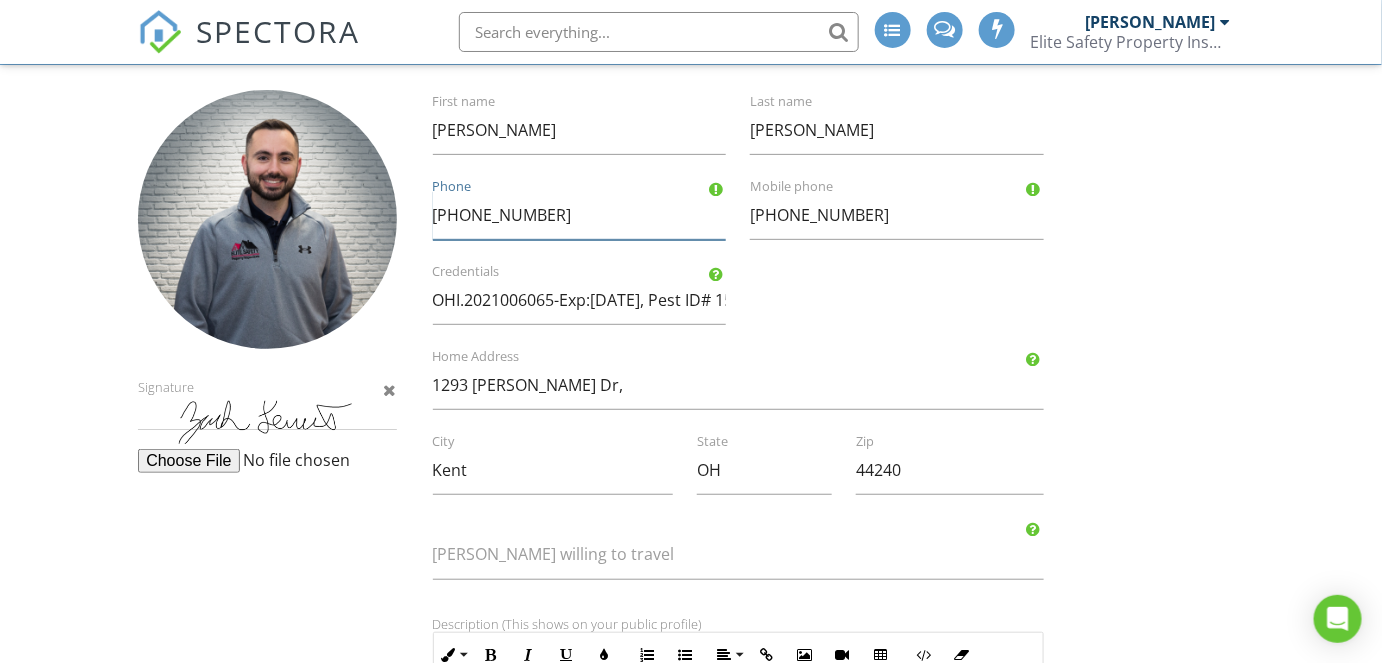 type on "[PHONE_NUMBER]" 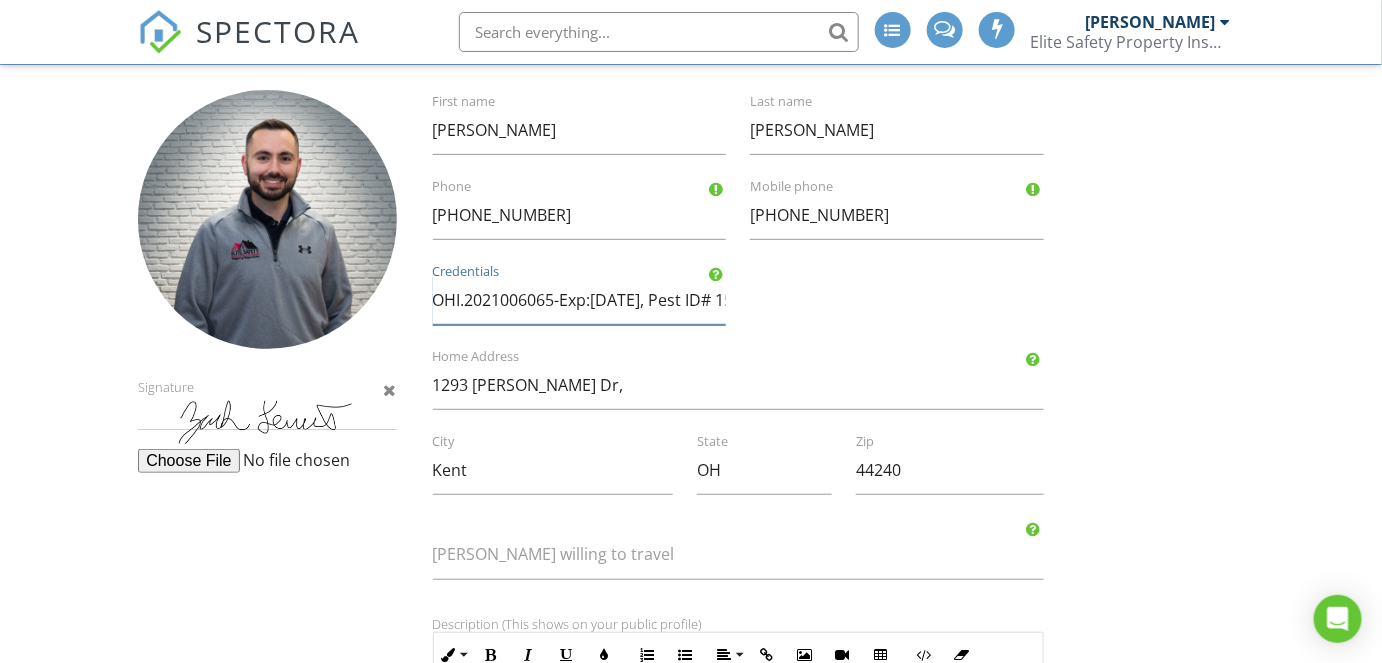 click on "OHI.2021006065-Exp:8/27/27, Pest ID# 158578, RT1802-Exp:8/27/26, CPI" at bounding box center [579, 300] 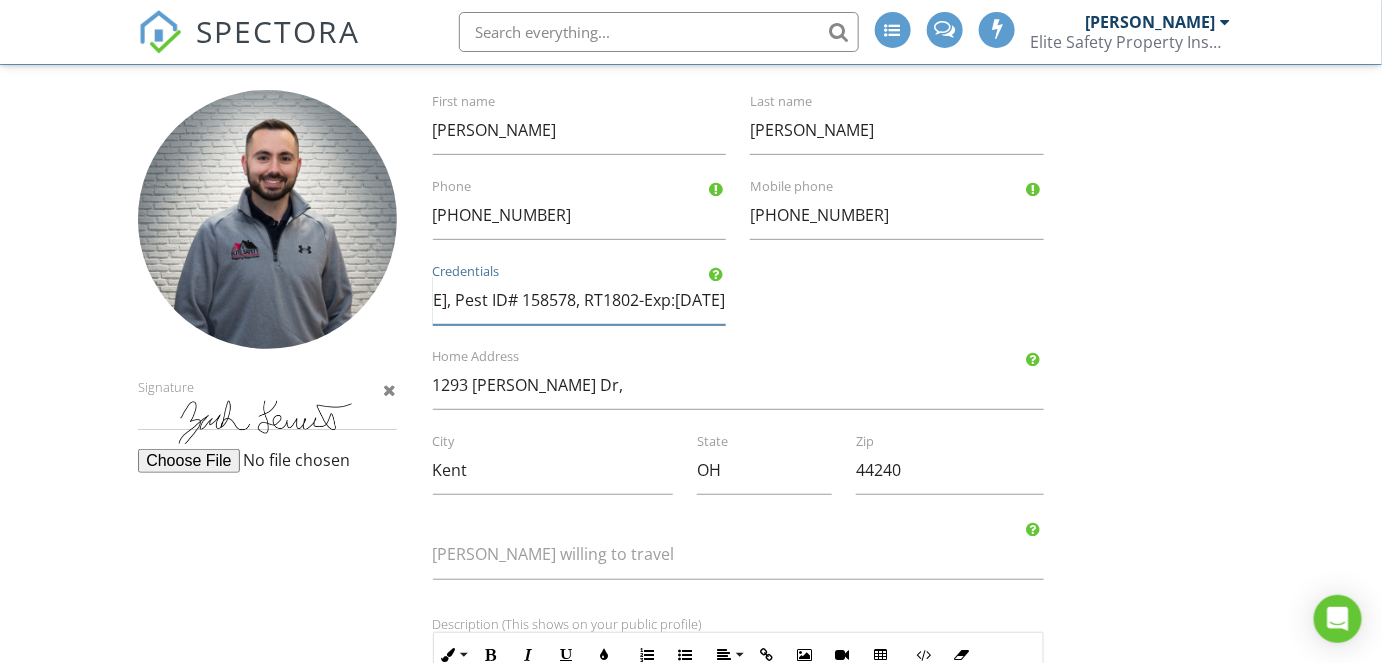 scroll, scrollTop: 0, scrollLeft: 211, axis: horizontal 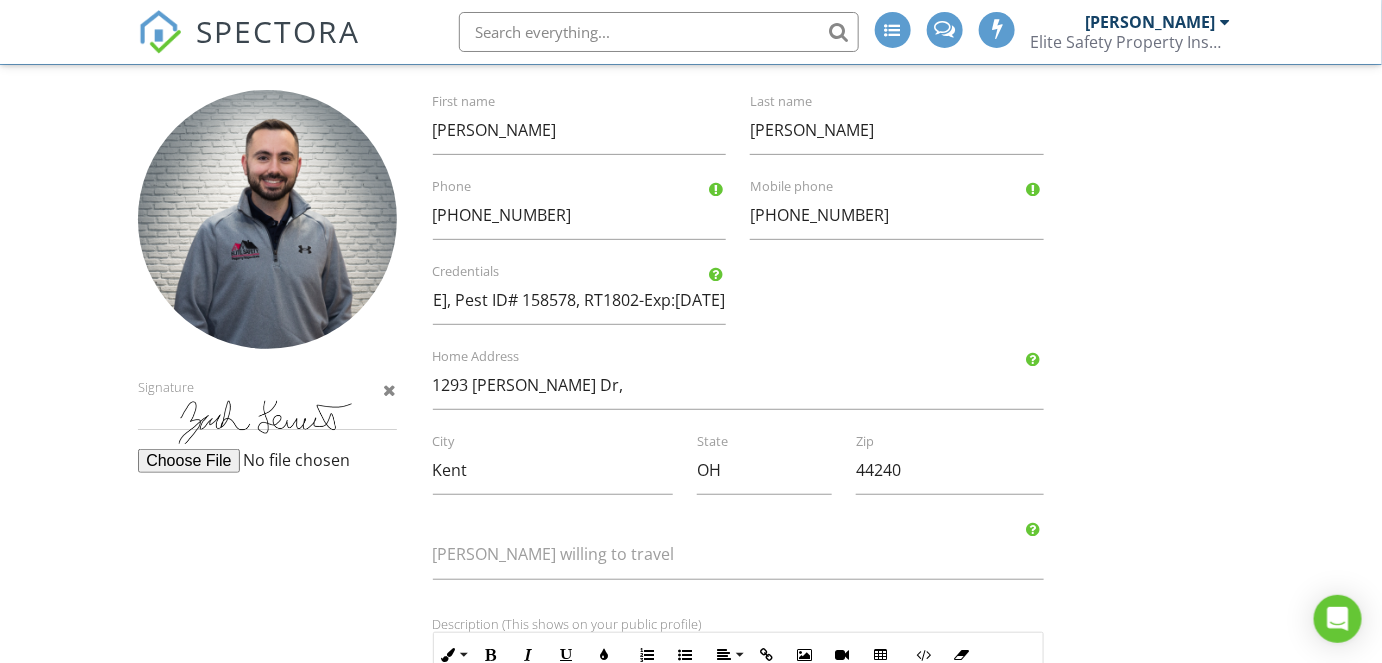click on "Inspector Information
Team
Signature
Zach
First name
Lewis
Last name
(440) 479-9760
Phone
(330) 931-9766
Mobile phone
OHI.2021006065-Exp:8/27/27, Pest ID# 158578, RT1802-Exp:8/27/26
Credentials
1293 Sheri Dr,
Home Address
Kent
City
OH
State
44240
Zip
Miles willing to travel
Description (This shows on your public profile)
Inline Style XLarge Large Normal Small Light Small/Light Bold Italic Underline Colors Ordered List Unordered List Align Align Left Align Center Align Right Align Justify Insert Link Insert Image Insert Video Insert Table Code View Clear Formatting
Notes (Use {{INSPECTOR_NOTES}} to display this in agreements, template comments, etc.)
Inline Style XLarge Large Normal Small Light Small/Light Bold Italic Underline Colors Ordered List Unordered List Align Align Left Align Center Align Right Align Justify Insert Link Insert Image Code View" at bounding box center (691, 648) 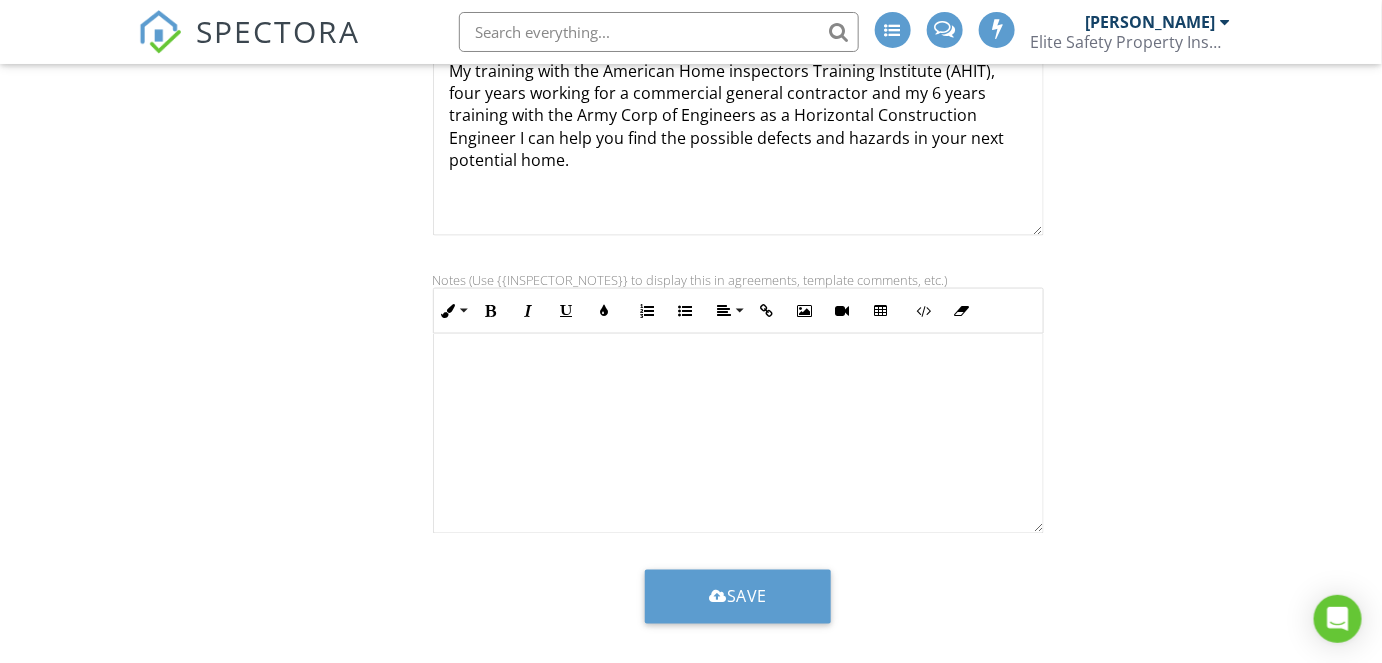 scroll, scrollTop: 834, scrollLeft: 0, axis: vertical 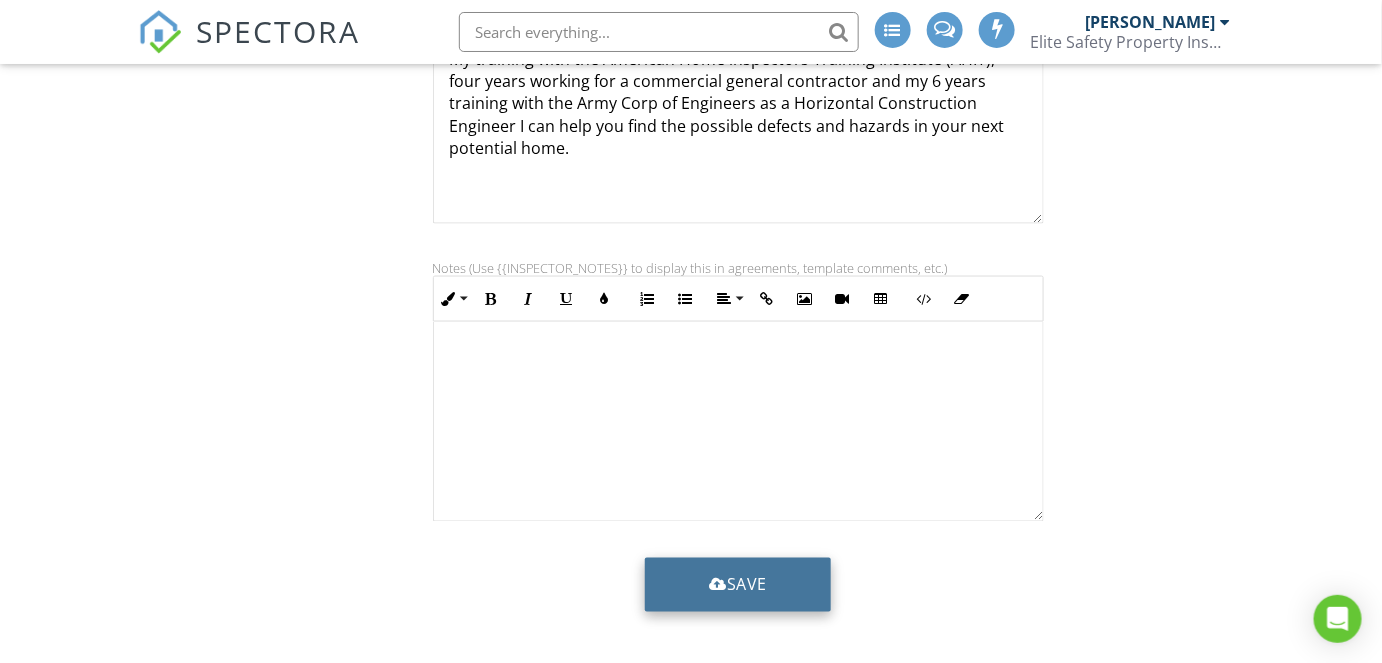 click on "Save" at bounding box center (738, 585) 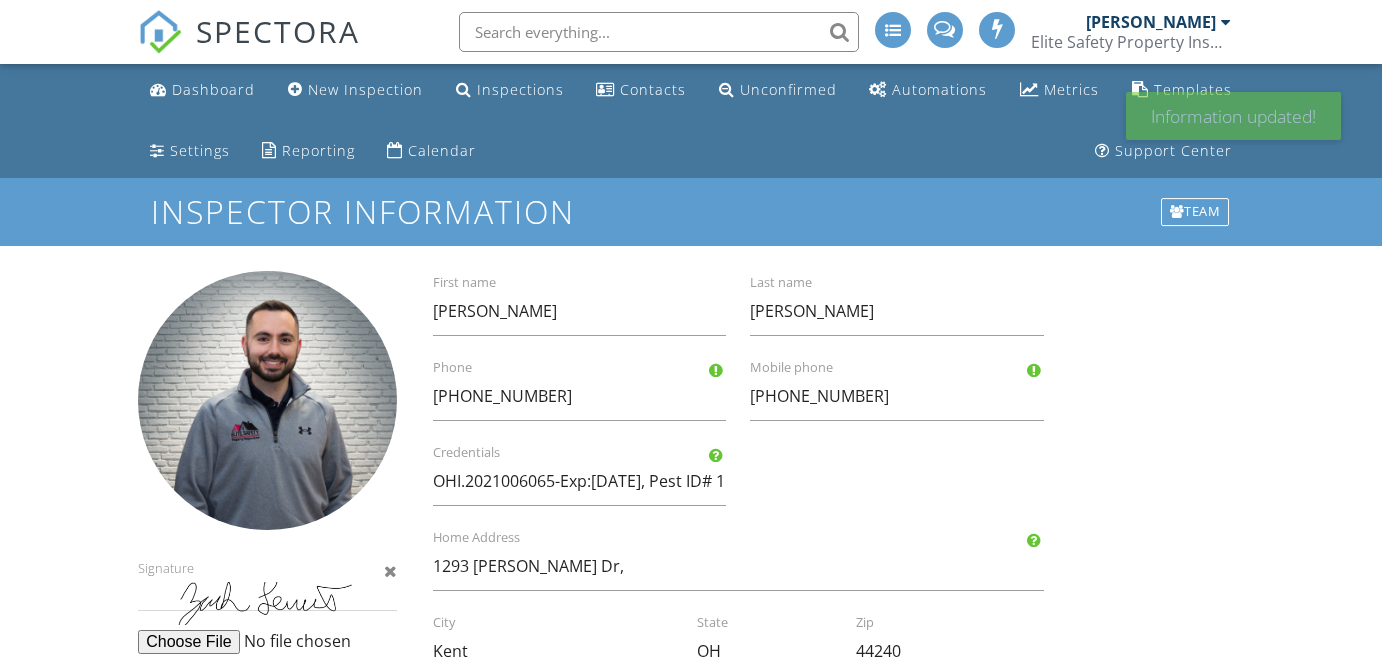 scroll, scrollTop: 0, scrollLeft: 0, axis: both 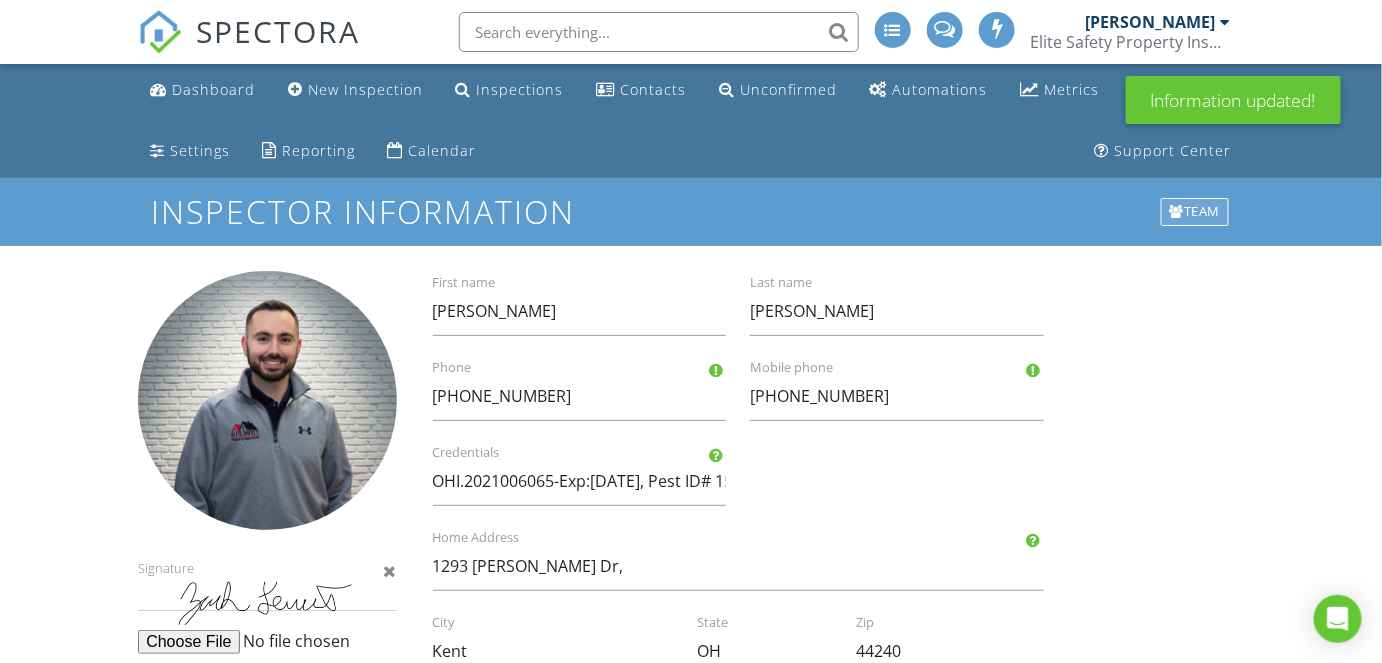 click on "Team" at bounding box center (1195, 212) 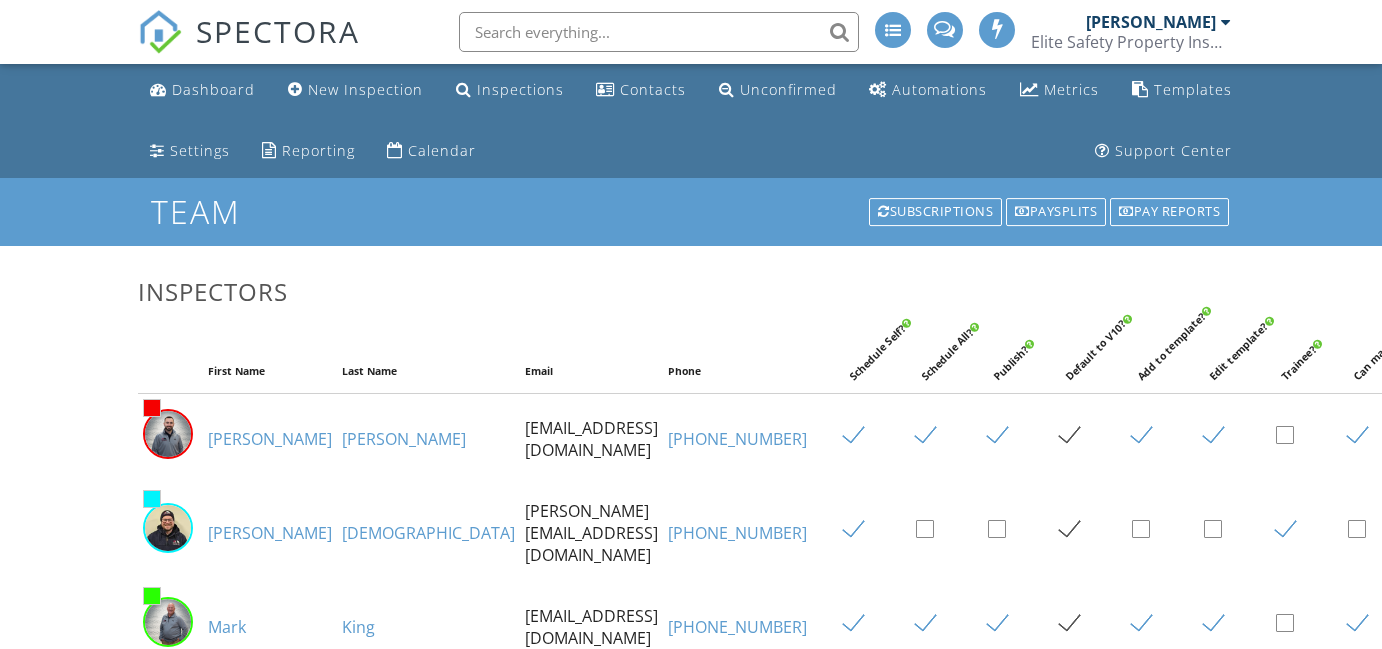 scroll, scrollTop: 0, scrollLeft: 0, axis: both 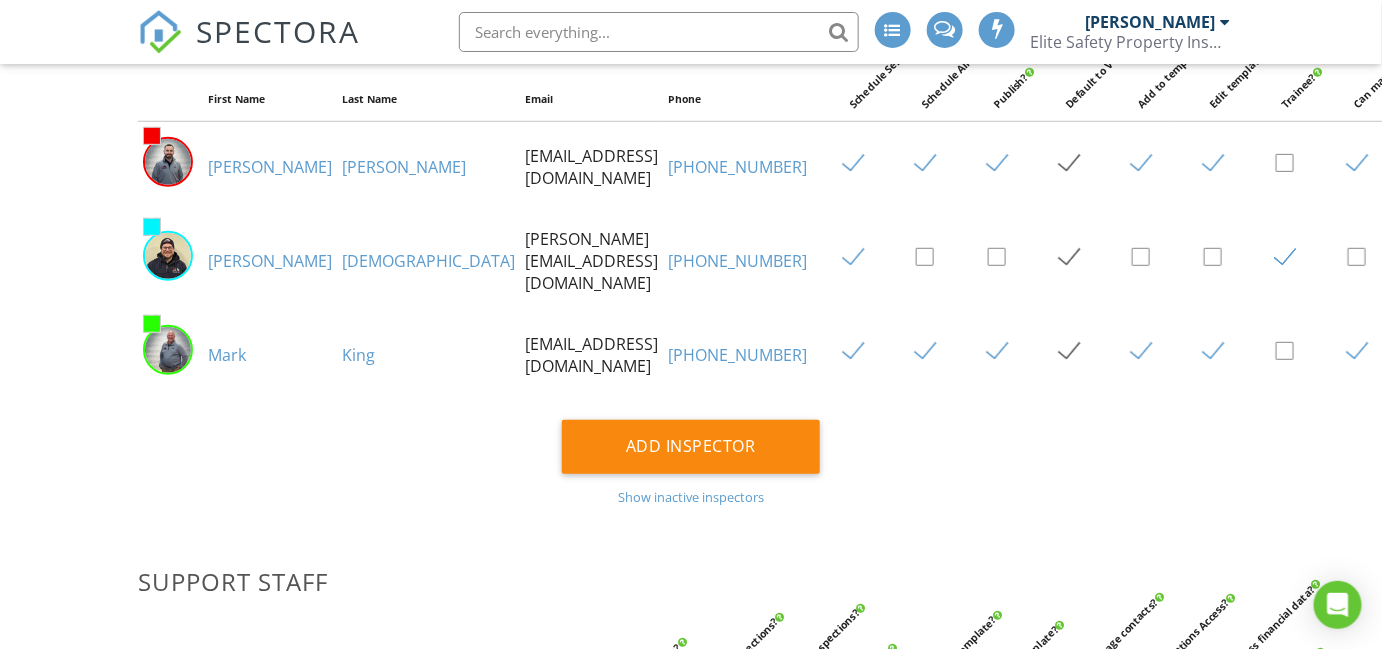 click on "[PHONE_NUMBER]" at bounding box center (737, 261) 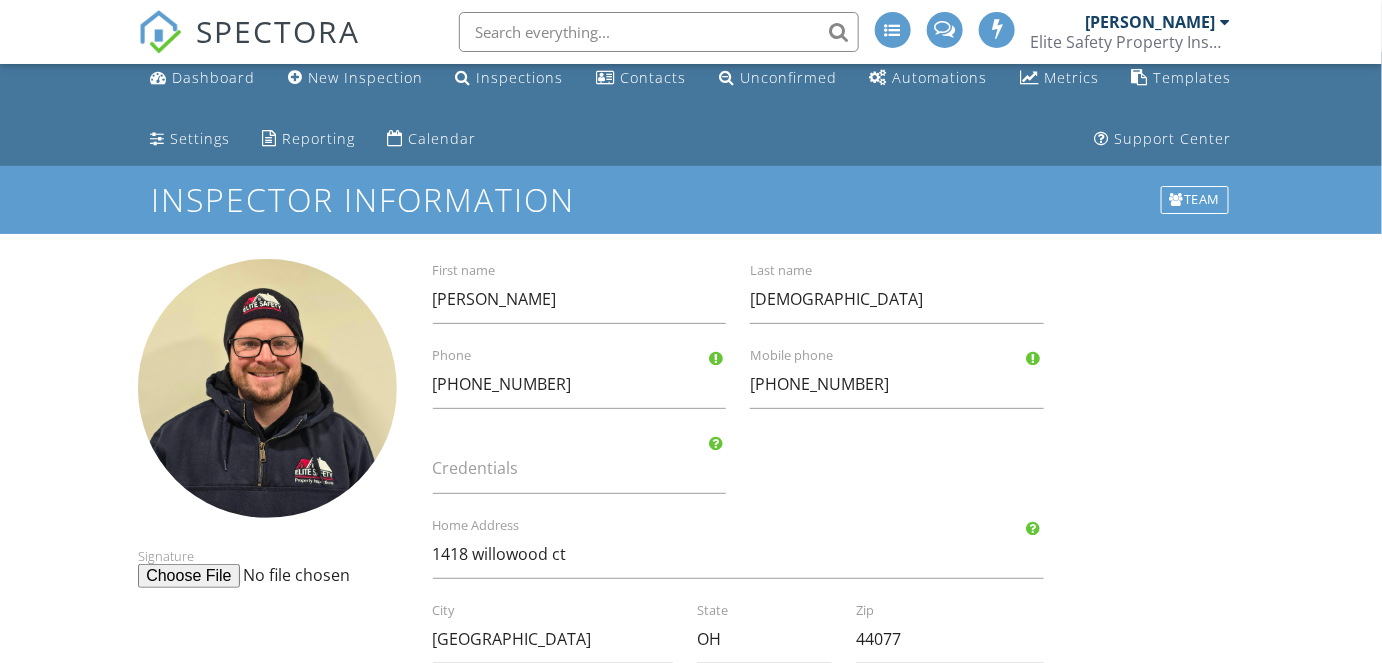 scroll, scrollTop: 0, scrollLeft: 0, axis: both 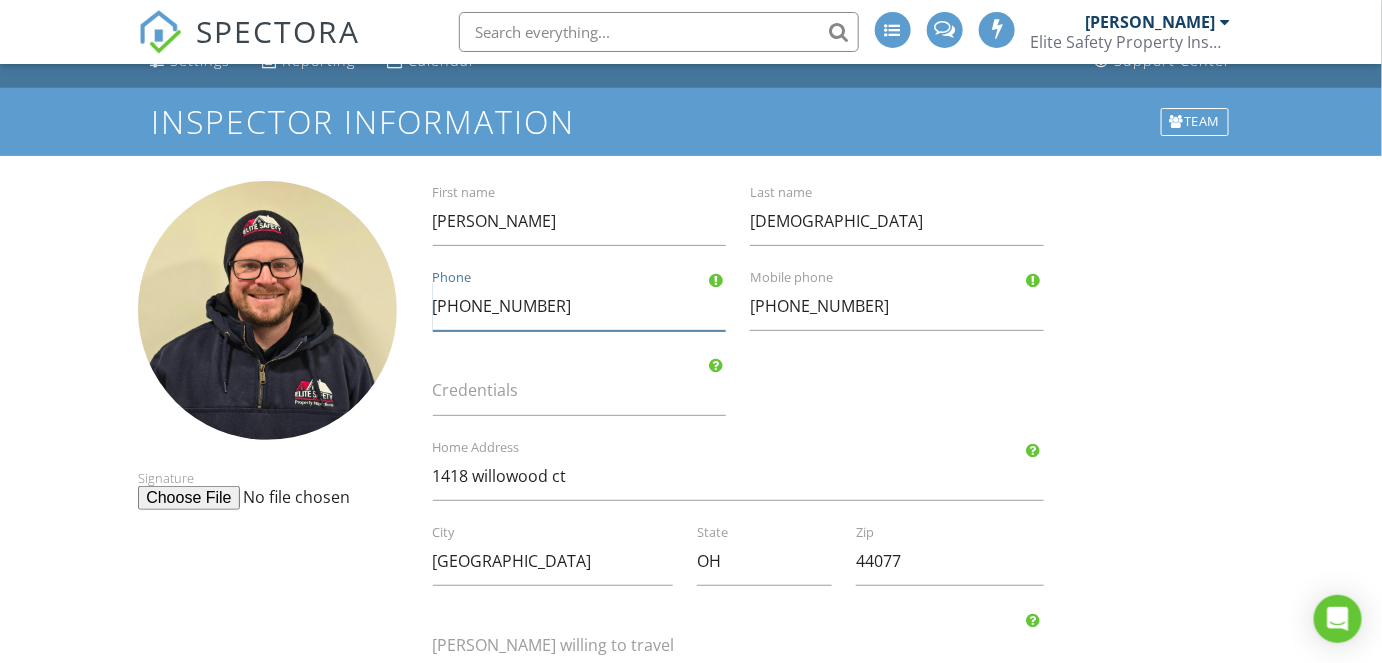 drag, startPoint x: 561, startPoint y: 307, endPoint x: 410, endPoint y: 317, distance: 151.33076 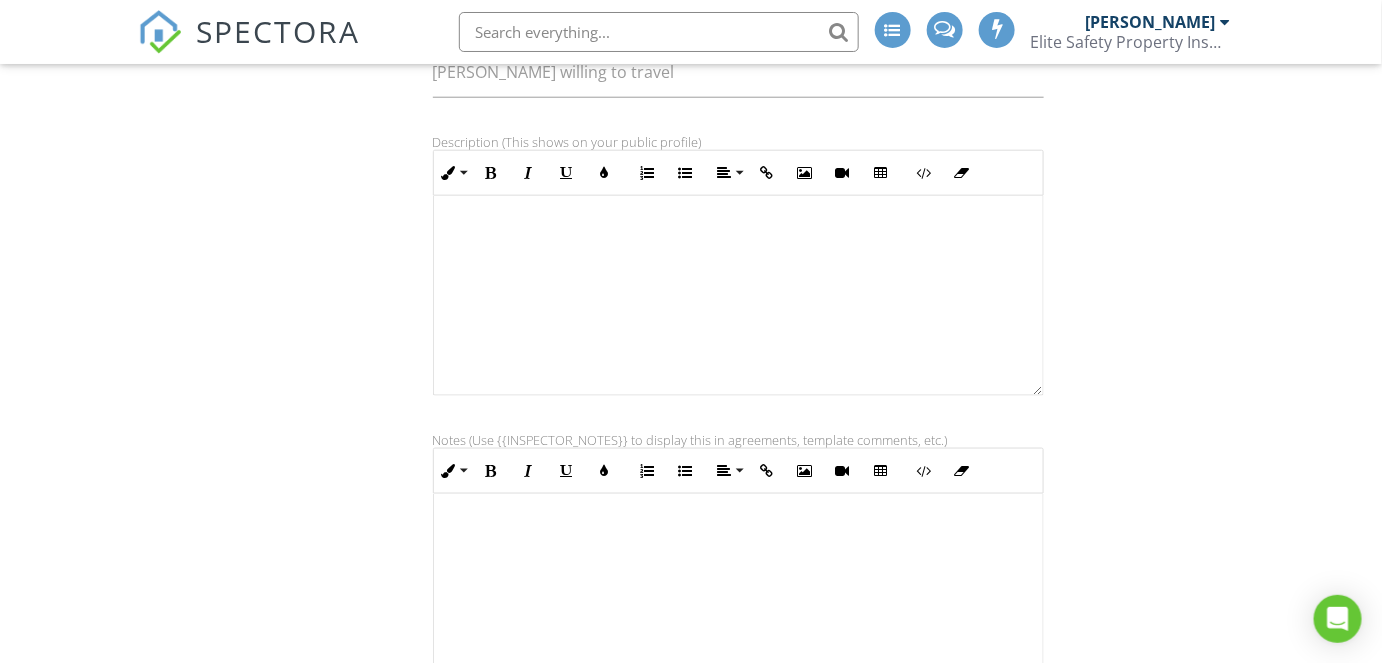scroll, scrollTop: 834, scrollLeft: 0, axis: vertical 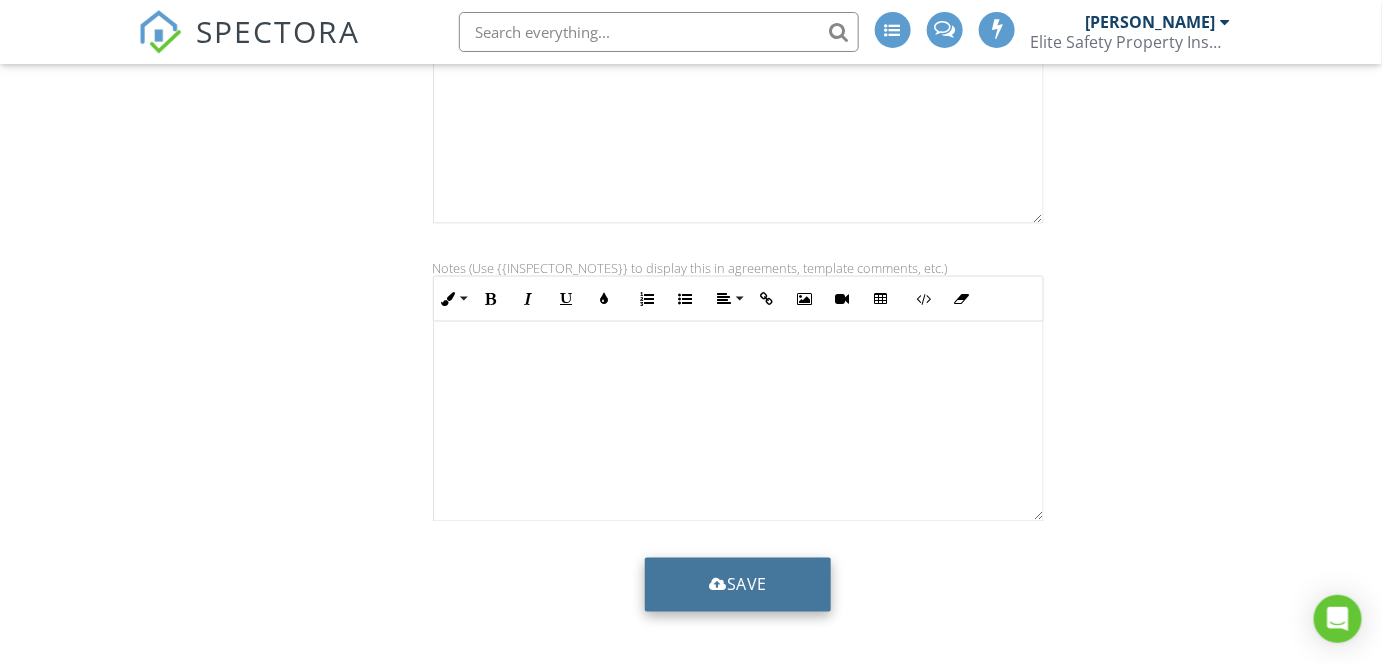 type on "[PHONE_NUMBER]" 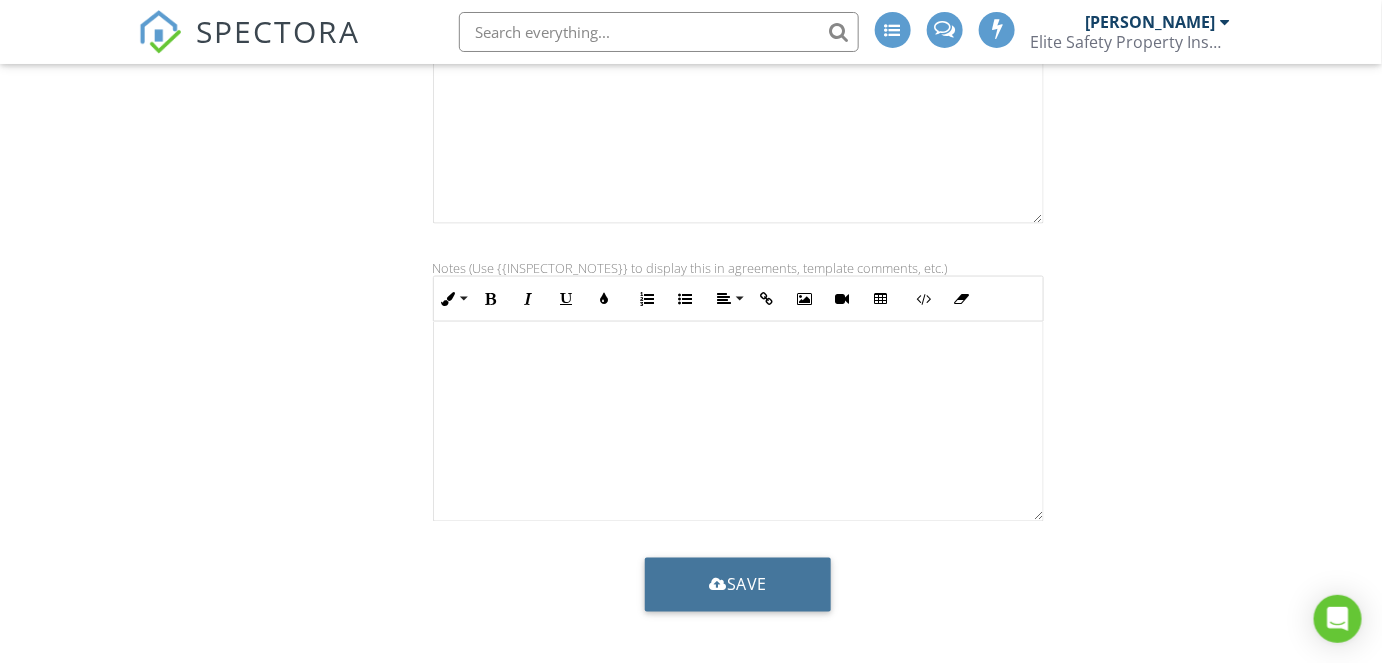click on "Save" at bounding box center (738, 585) 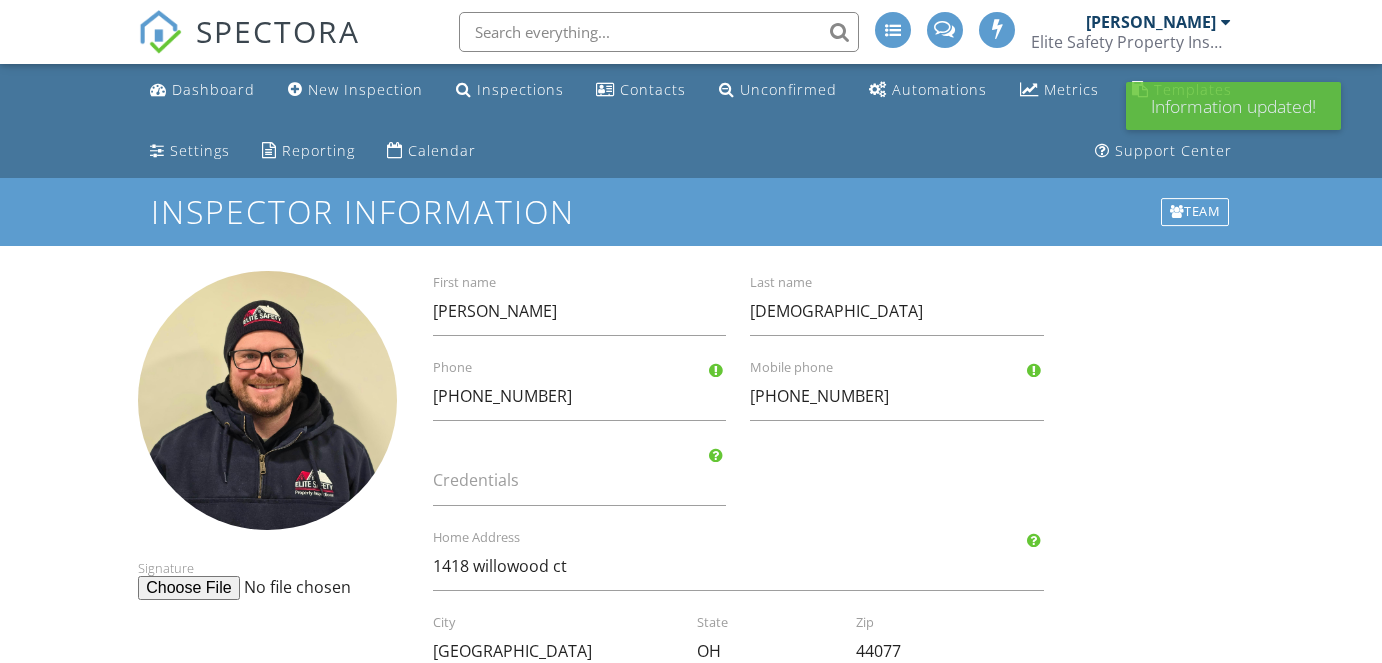 scroll, scrollTop: 0, scrollLeft: 0, axis: both 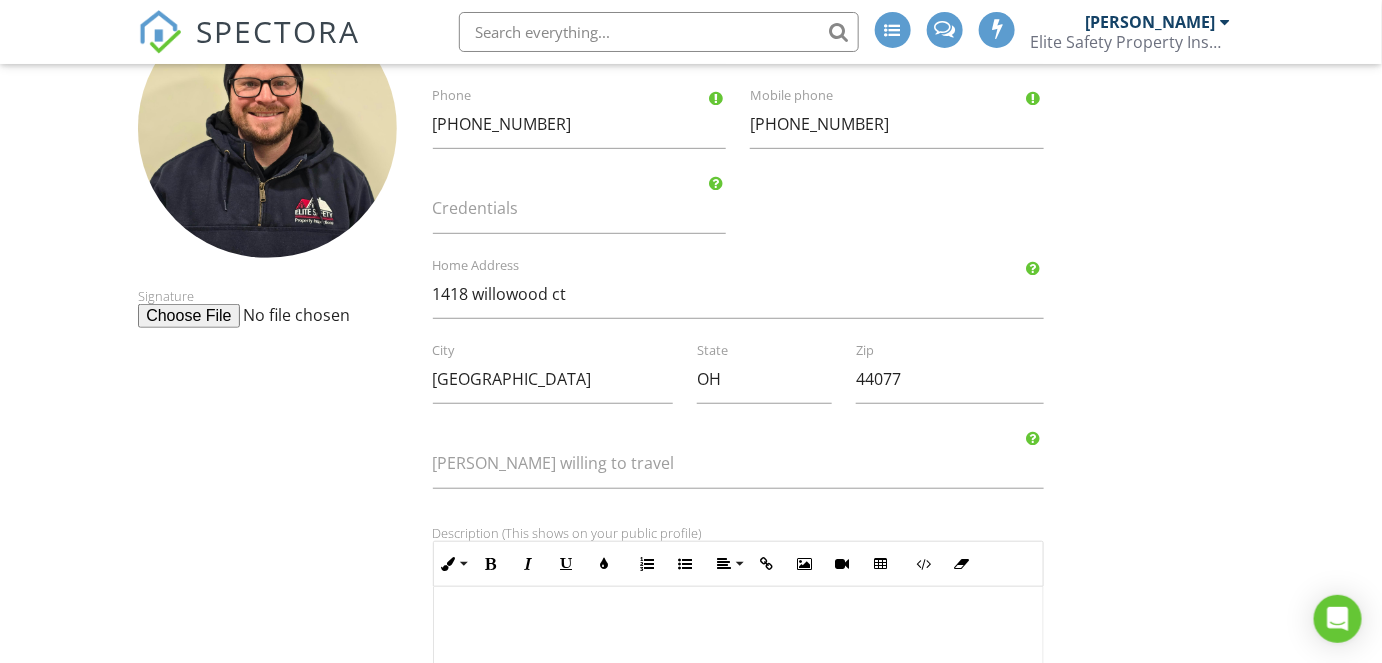 click at bounding box center (291, 316) 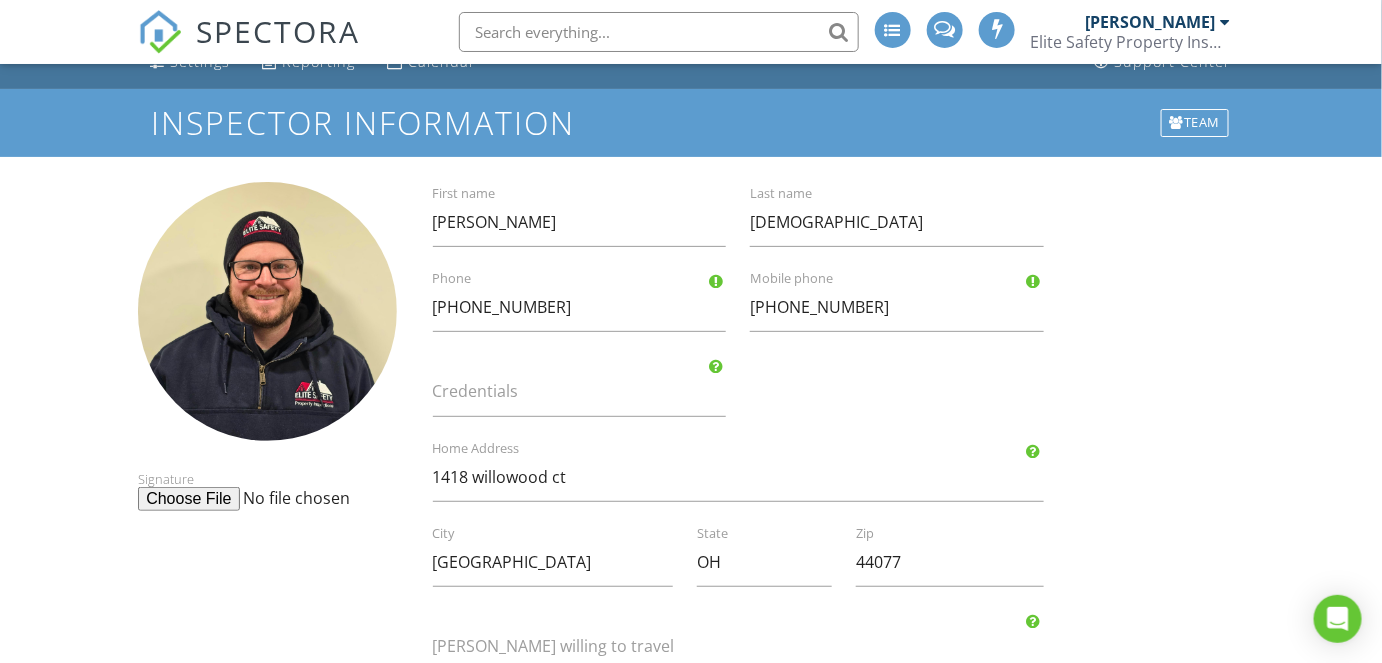 scroll, scrollTop: 0, scrollLeft: 0, axis: both 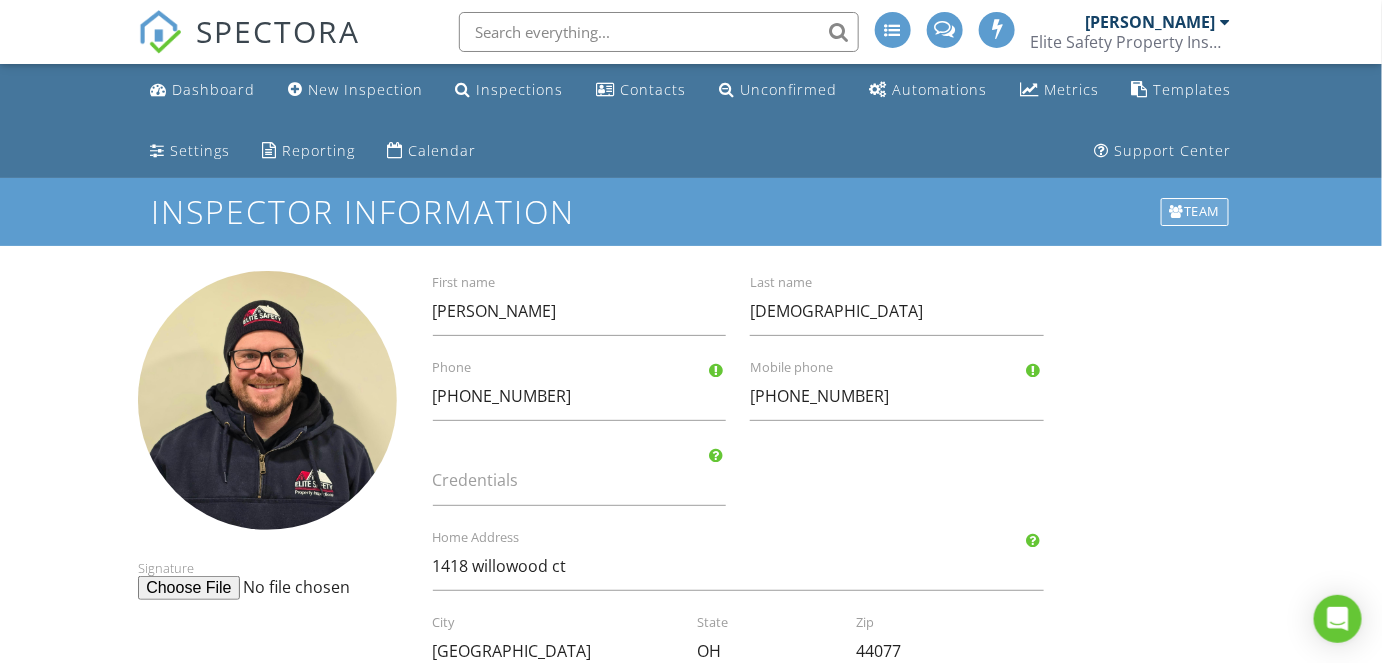 click on "Team" at bounding box center (1195, 212) 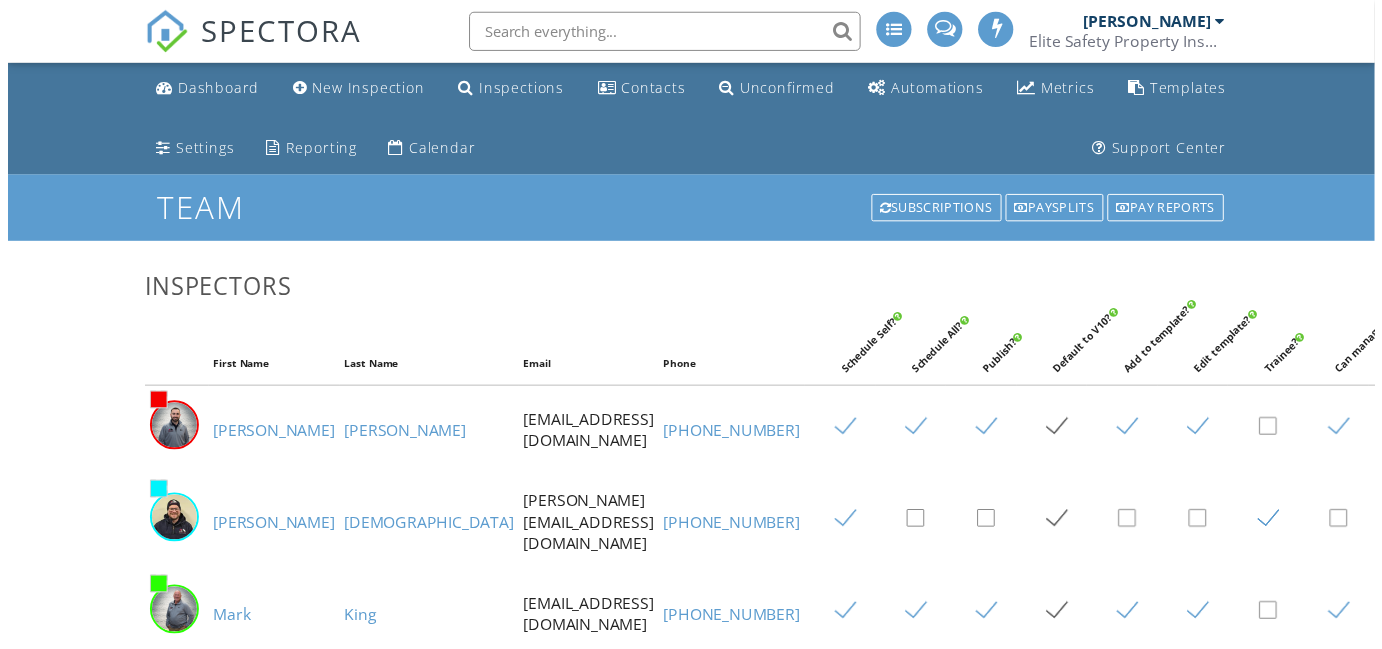 scroll, scrollTop: 0, scrollLeft: 0, axis: both 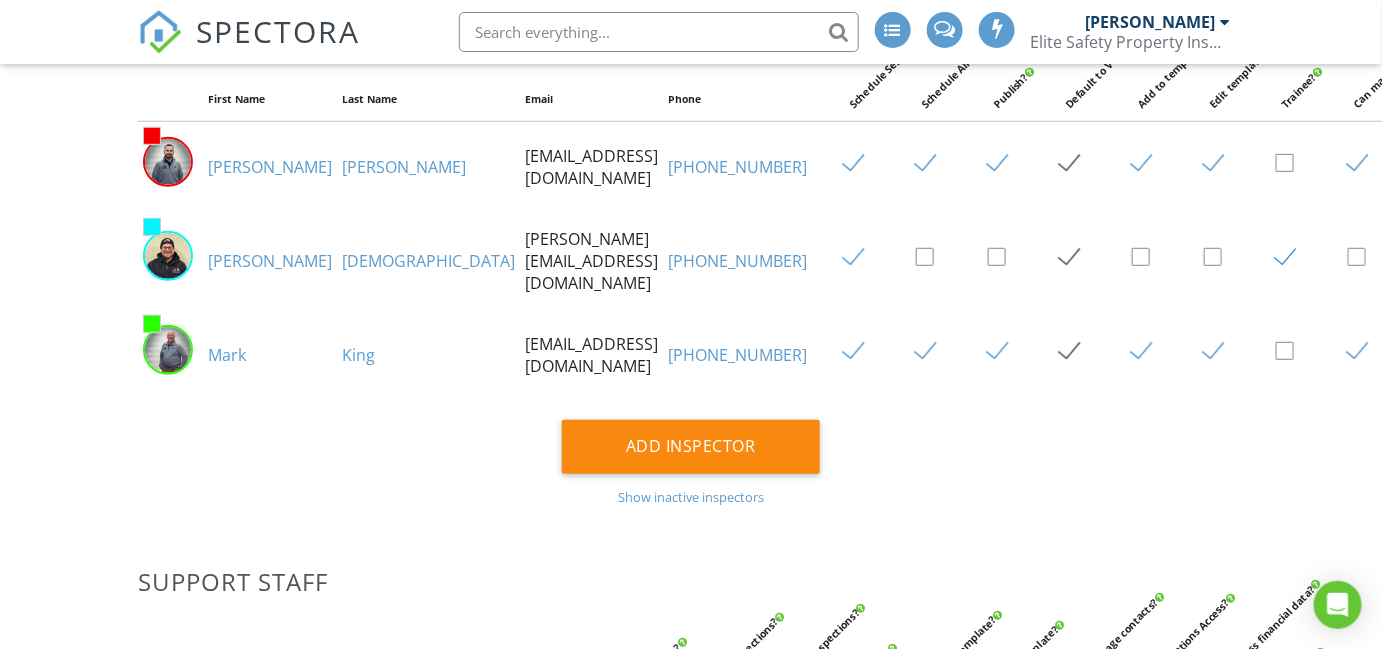 click on "[PHONE_NUMBER]" at bounding box center [737, 355] 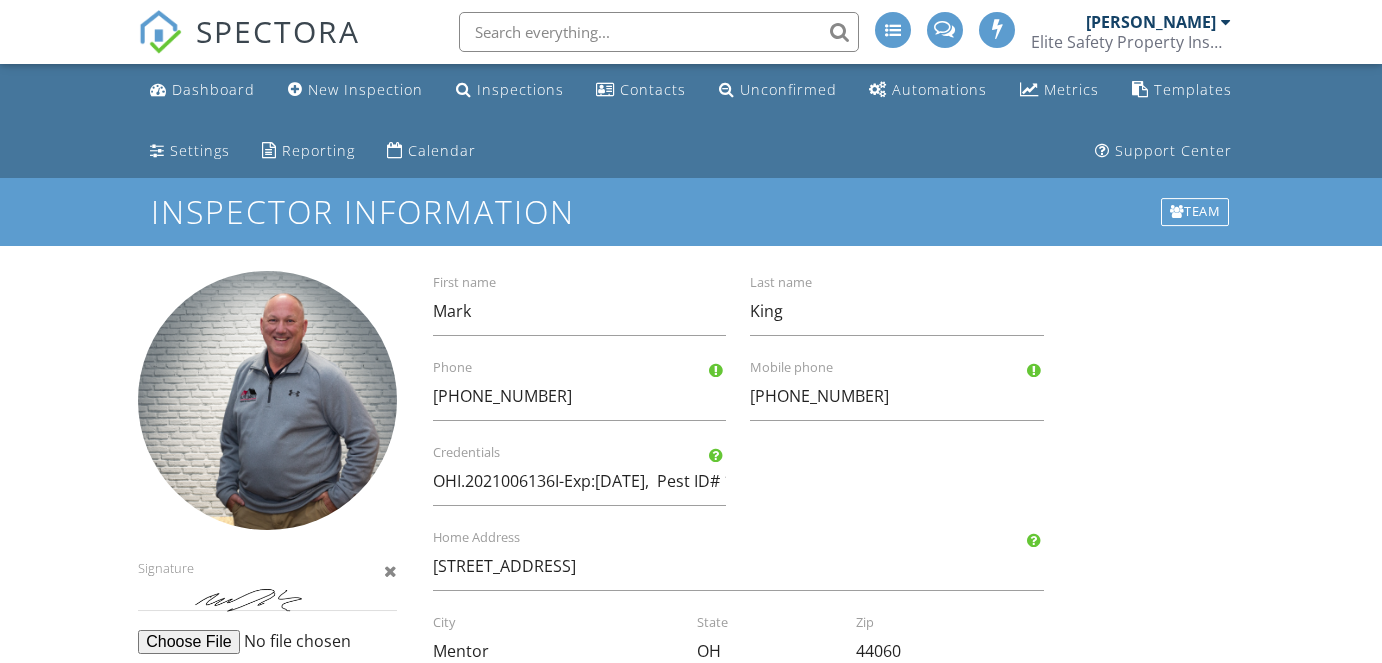 scroll, scrollTop: 0, scrollLeft: 0, axis: both 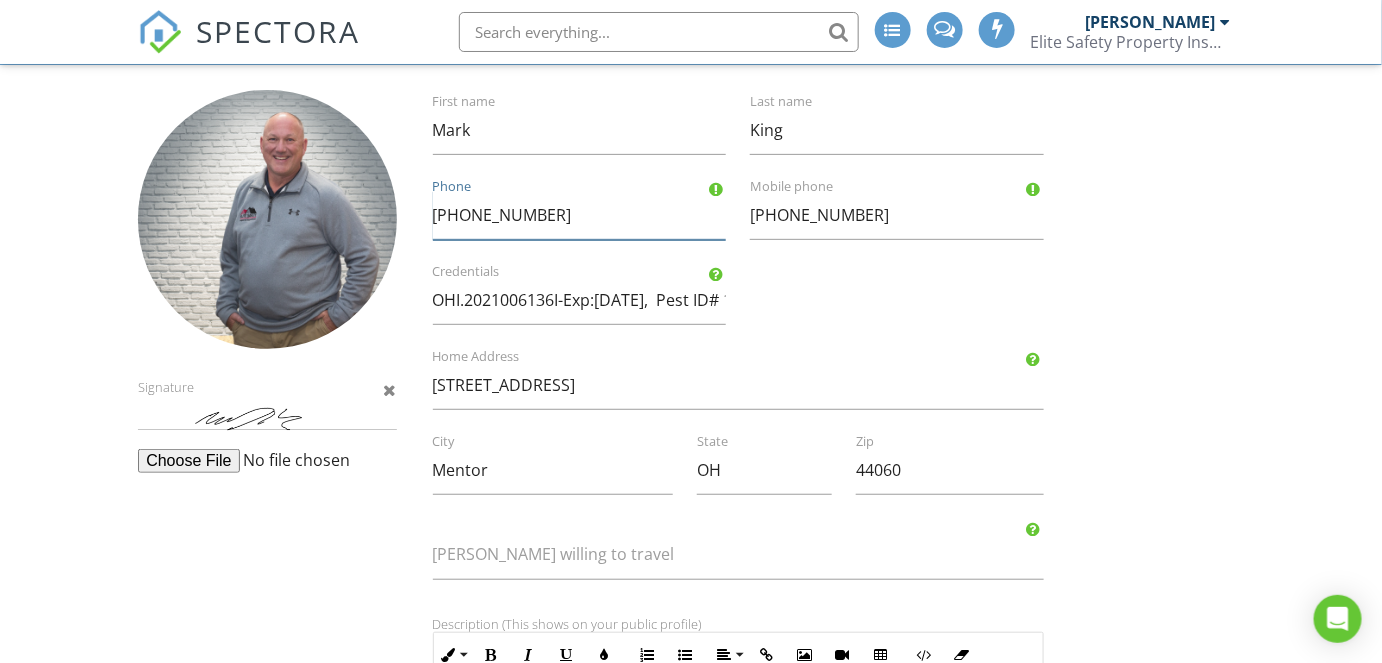 drag, startPoint x: 570, startPoint y: 211, endPoint x: 395, endPoint y: 214, distance: 175.02571 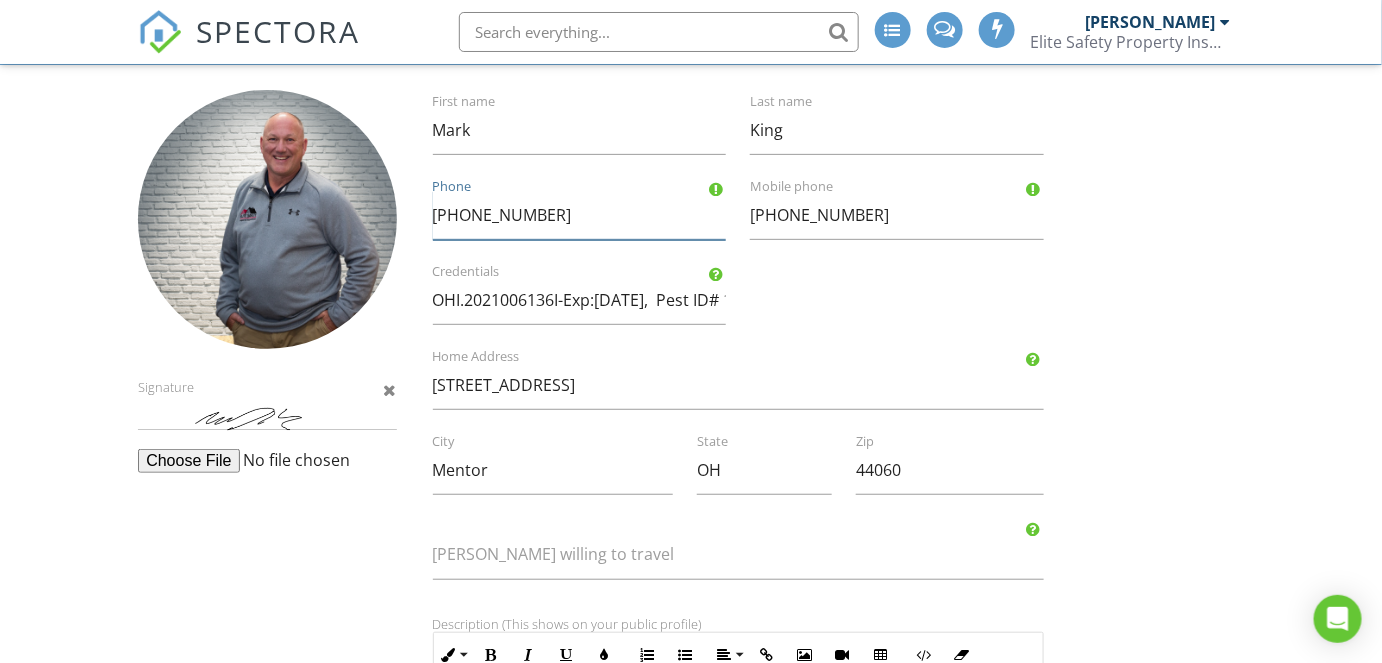 click on "(440) 479-5058" at bounding box center (579, 215) 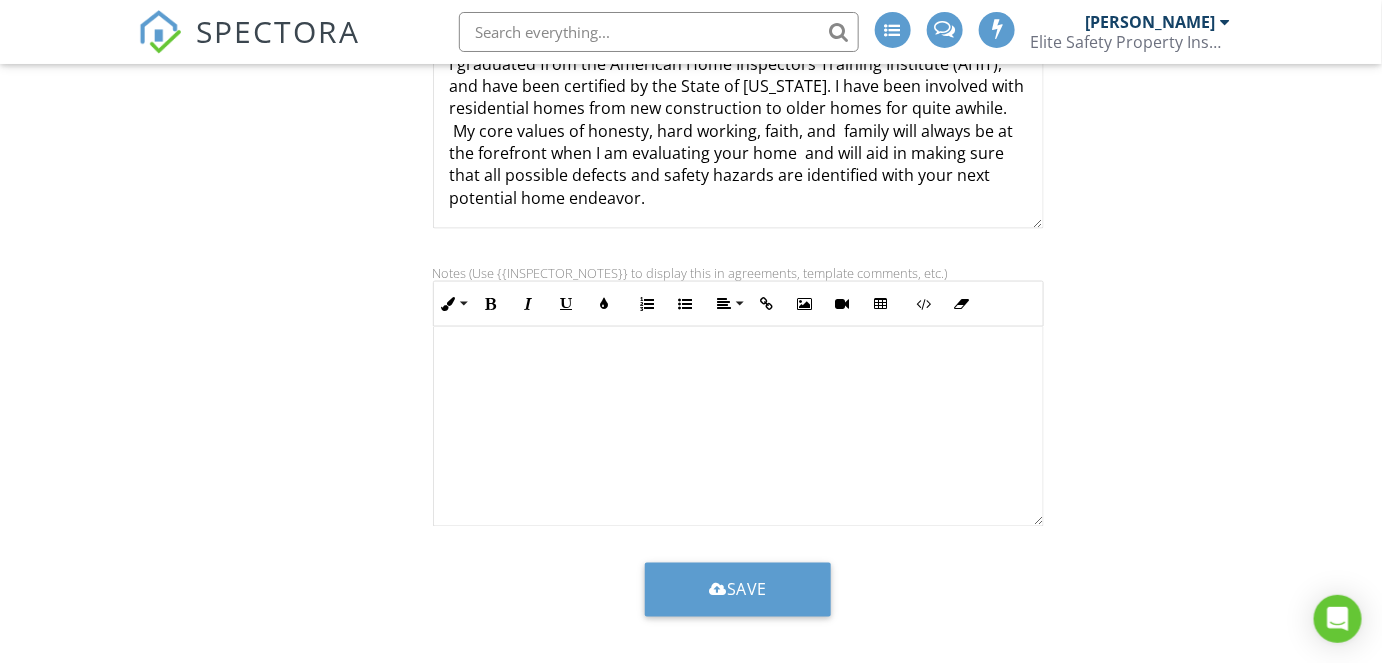 scroll, scrollTop: 834, scrollLeft: 0, axis: vertical 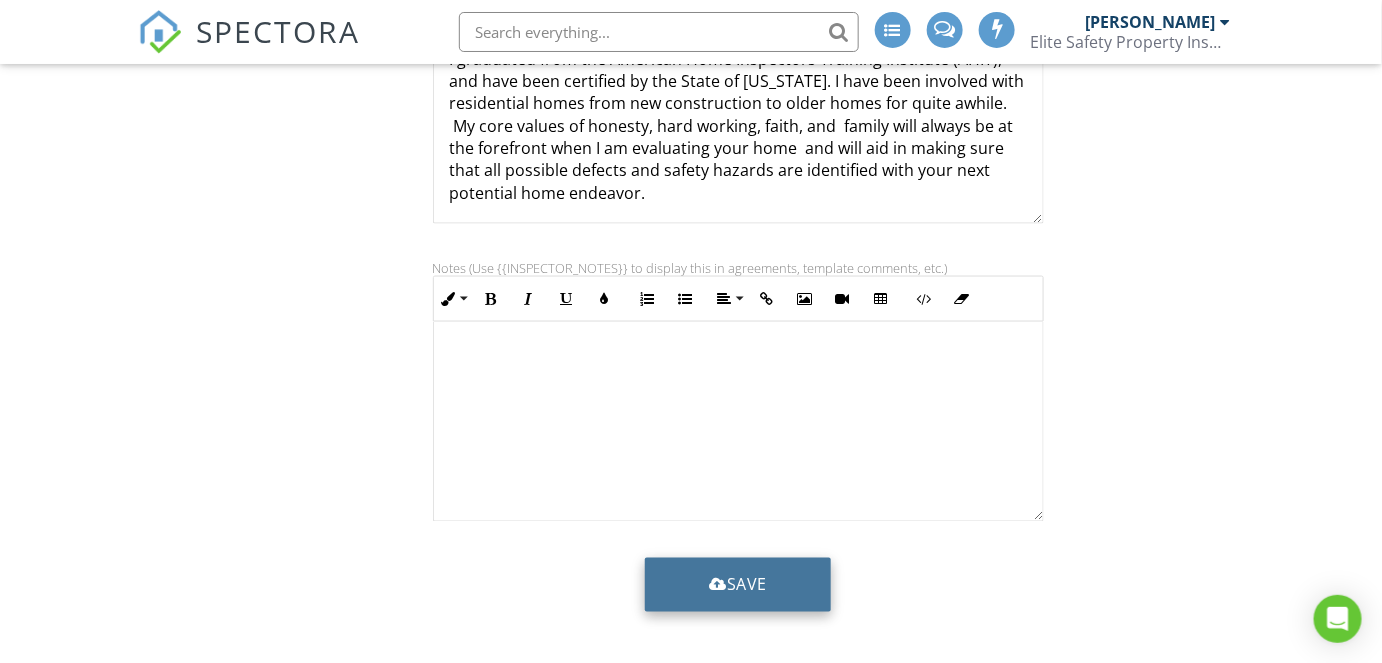 type on "[PHONE_NUMBER]" 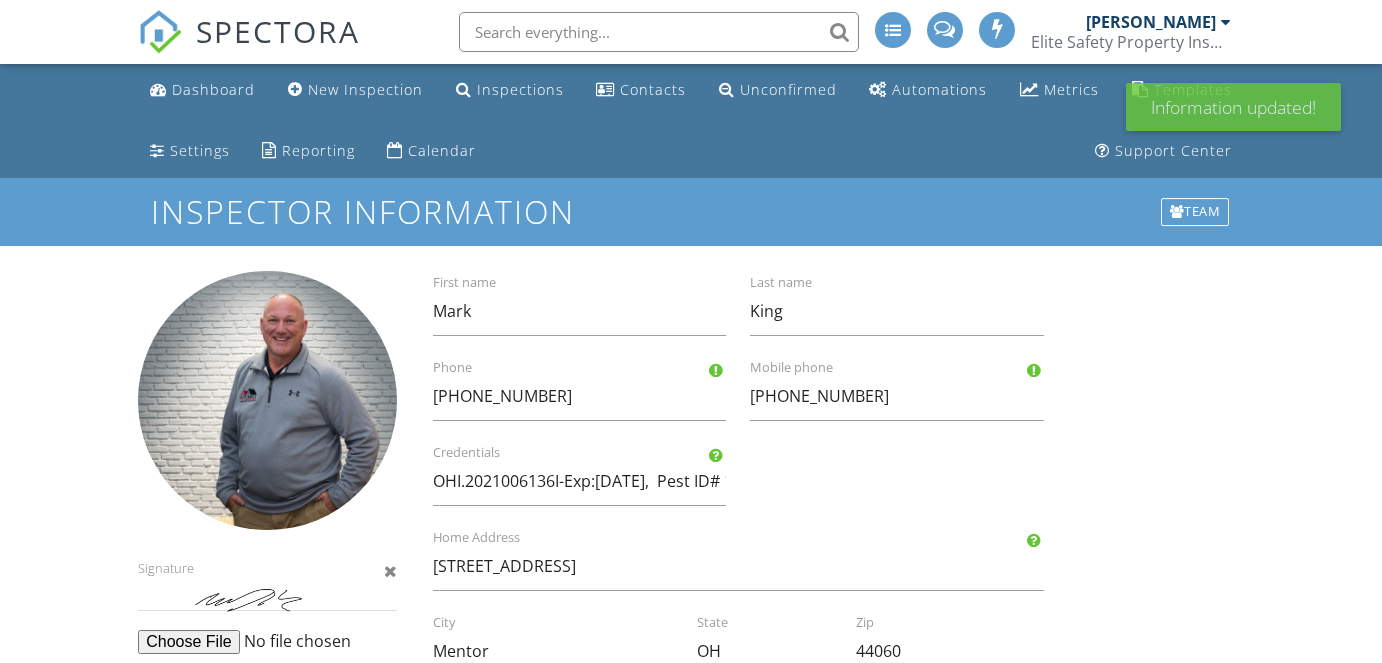 scroll, scrollTop: 0, scrollLeft: 0, axis: both 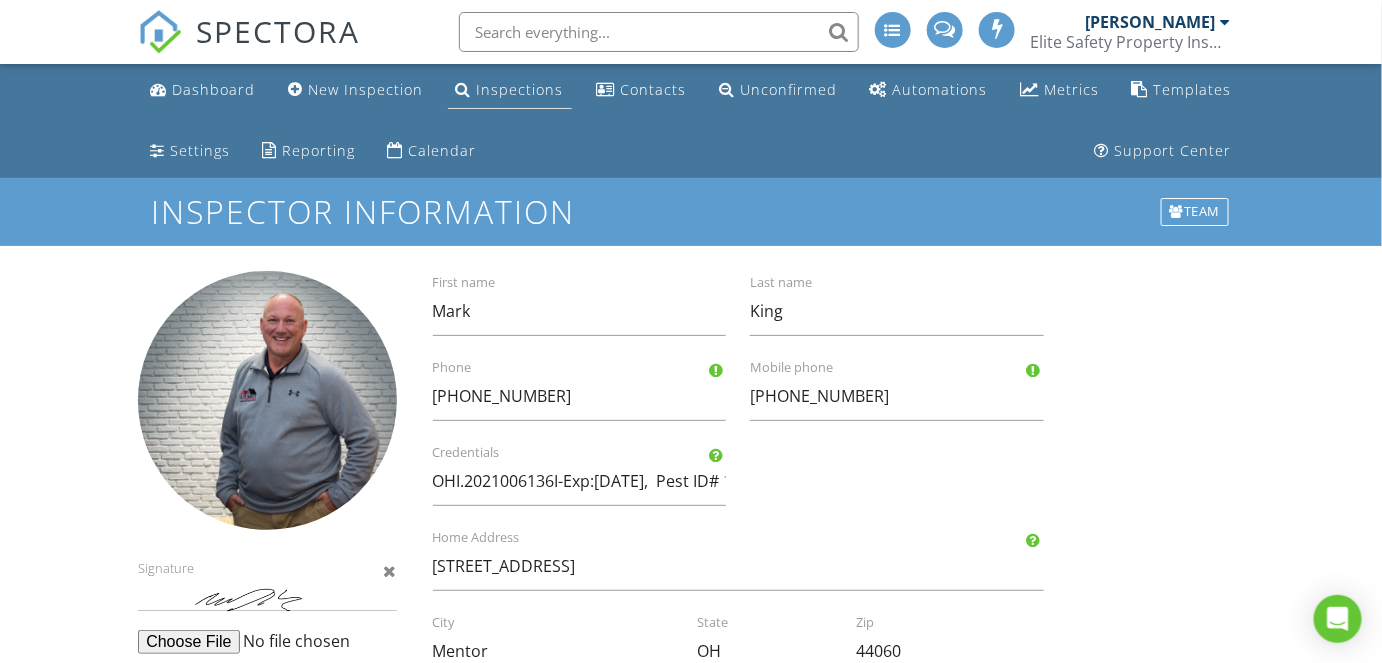 click on "Inspections" at bounding box center (520, 89) 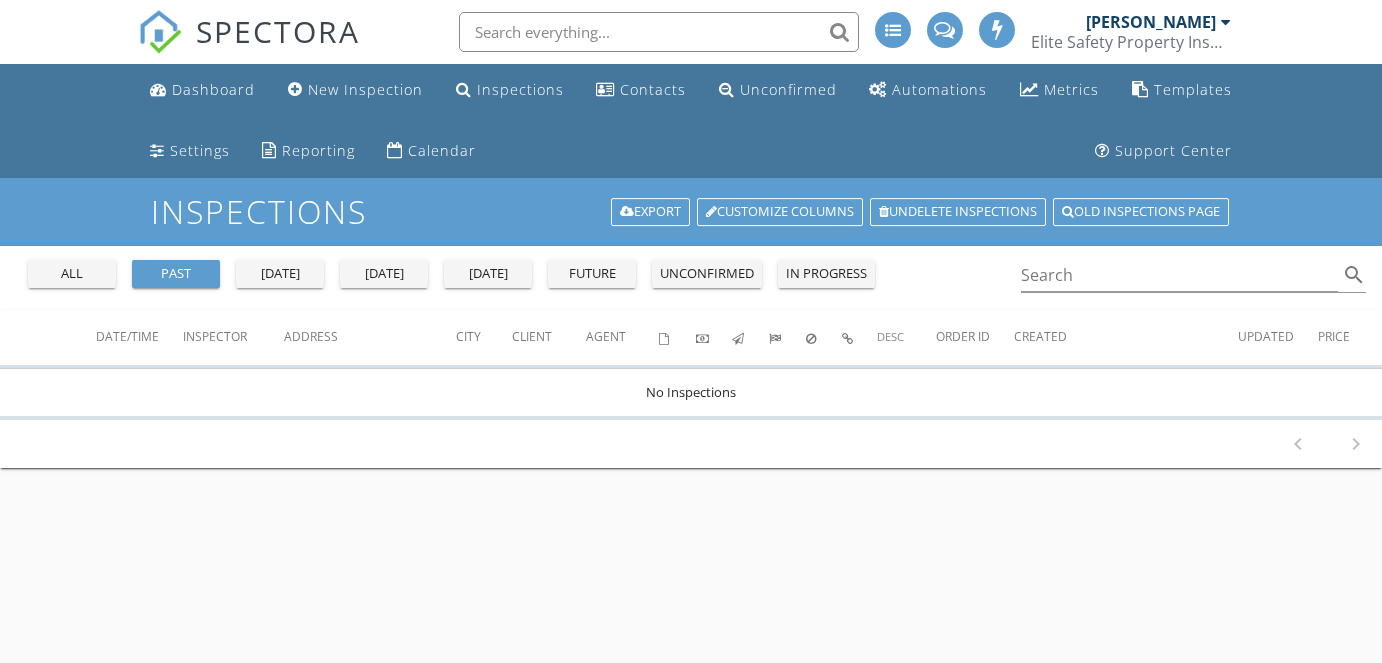 scroll, scrollTop: 0, scrollLeft: 0, axis: both 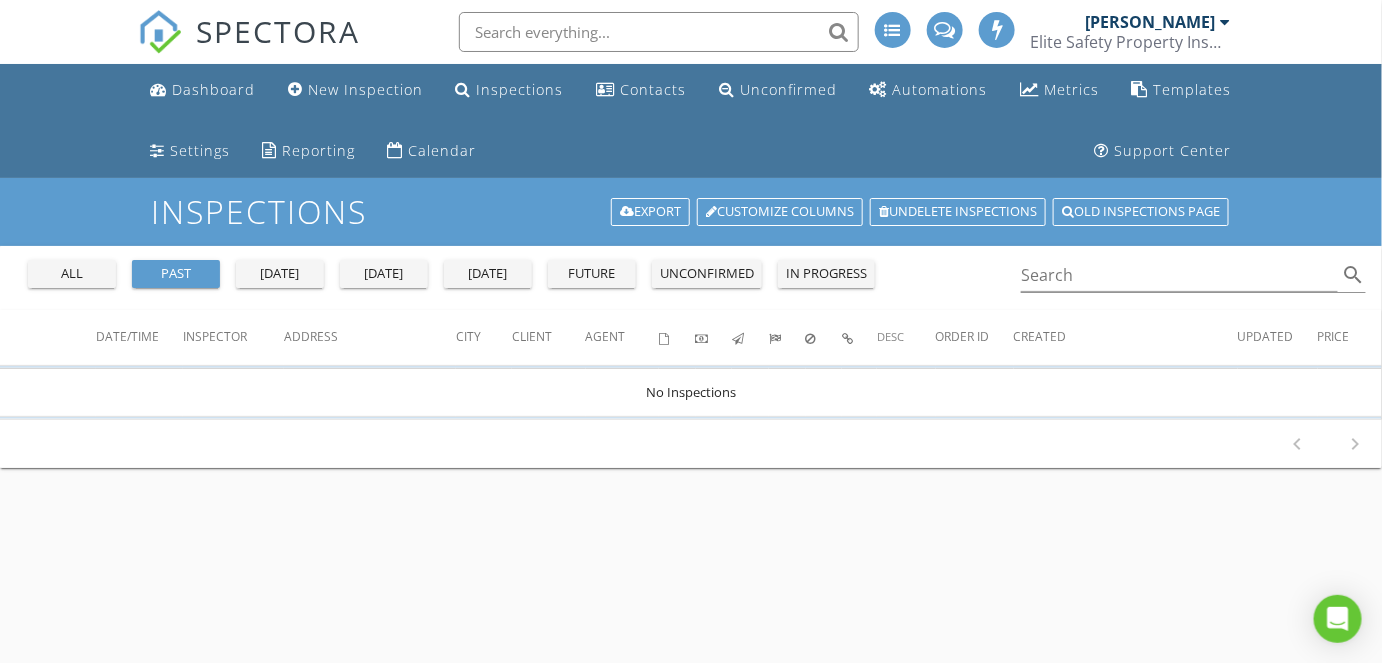 click on "all" at bounding box center [72, 274] 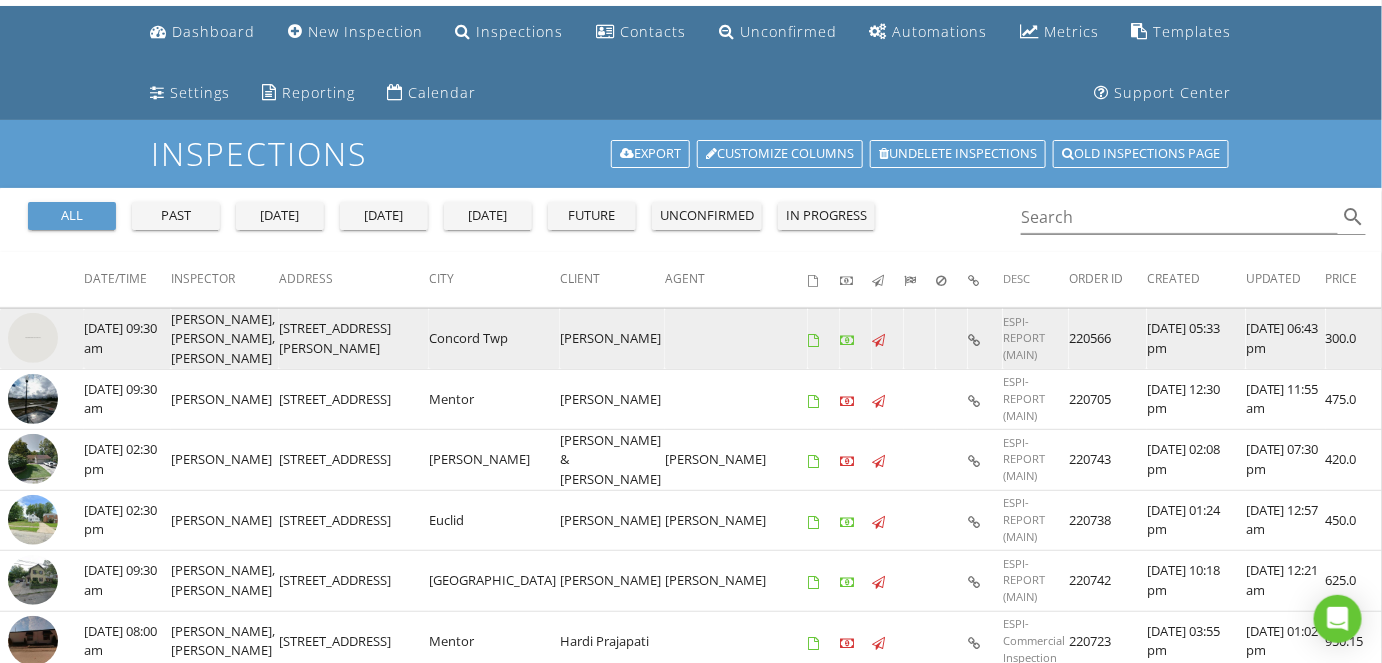 scroll, scrollTop: 90, scrollLeft: 0, axis: vertical 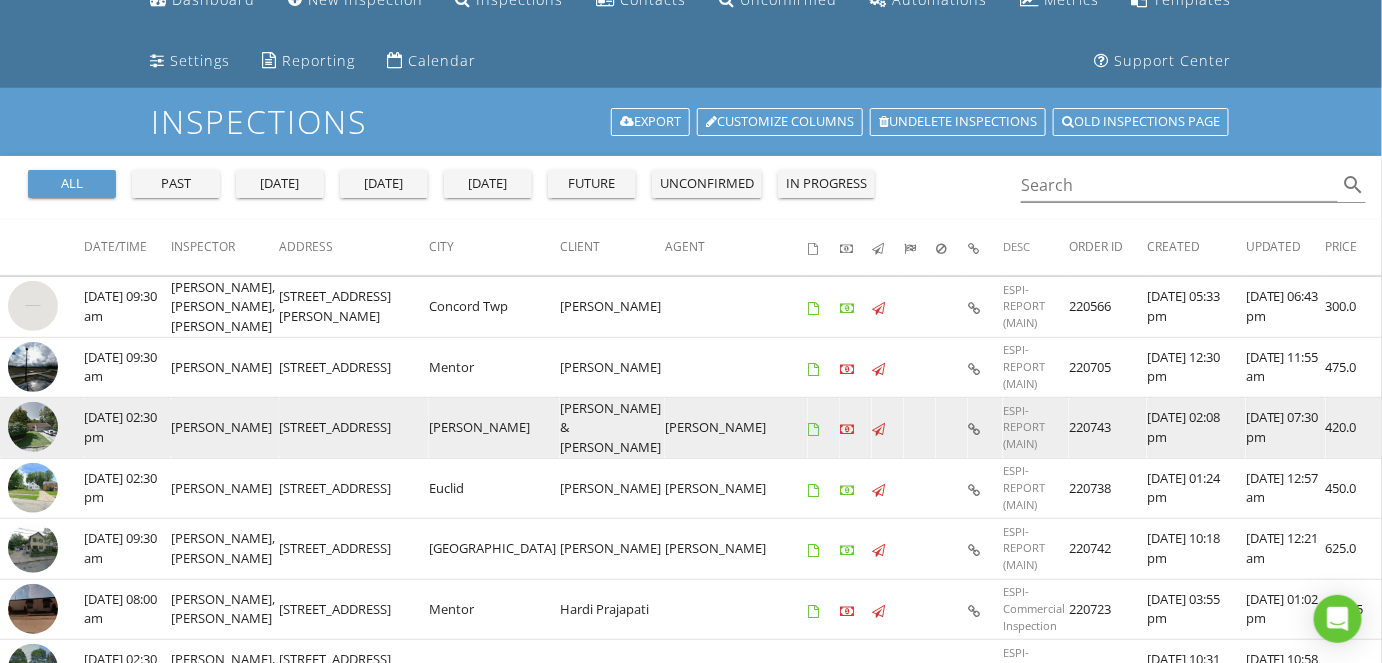 click at bounding box center (33, 427) 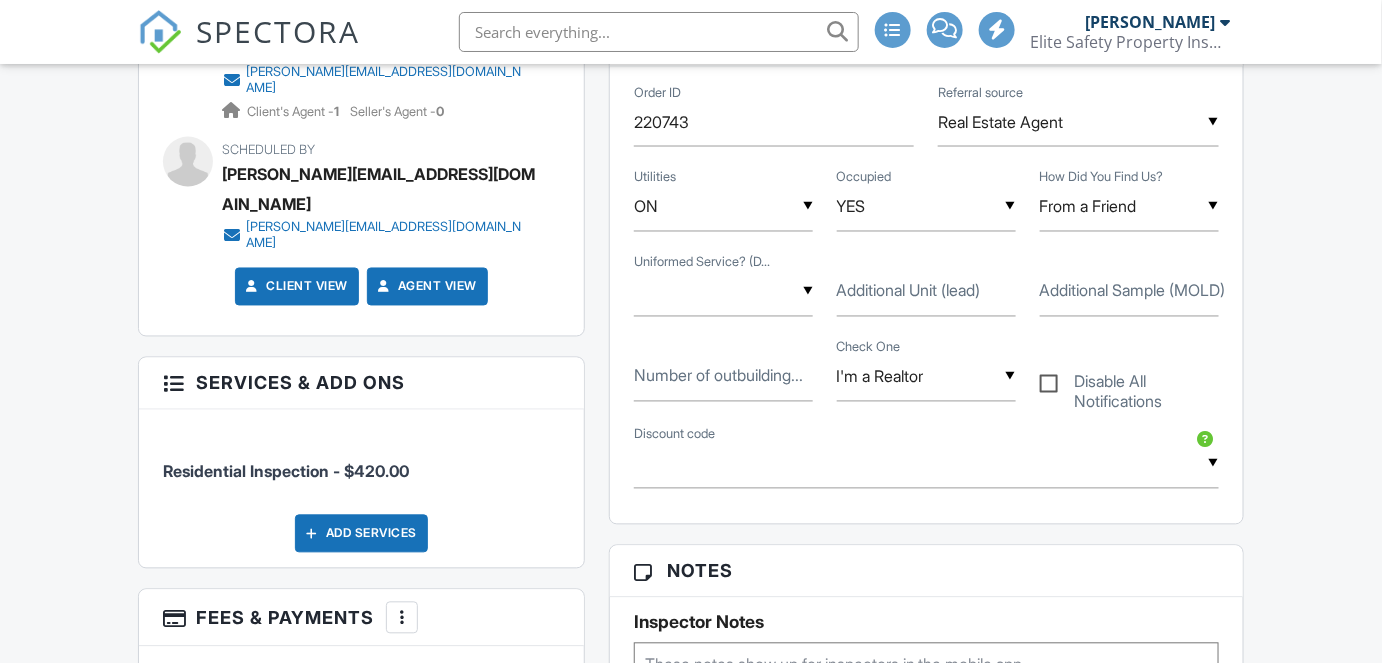 scroll, scrollTop: 1181, scrollLeft: 0, axis: vertical 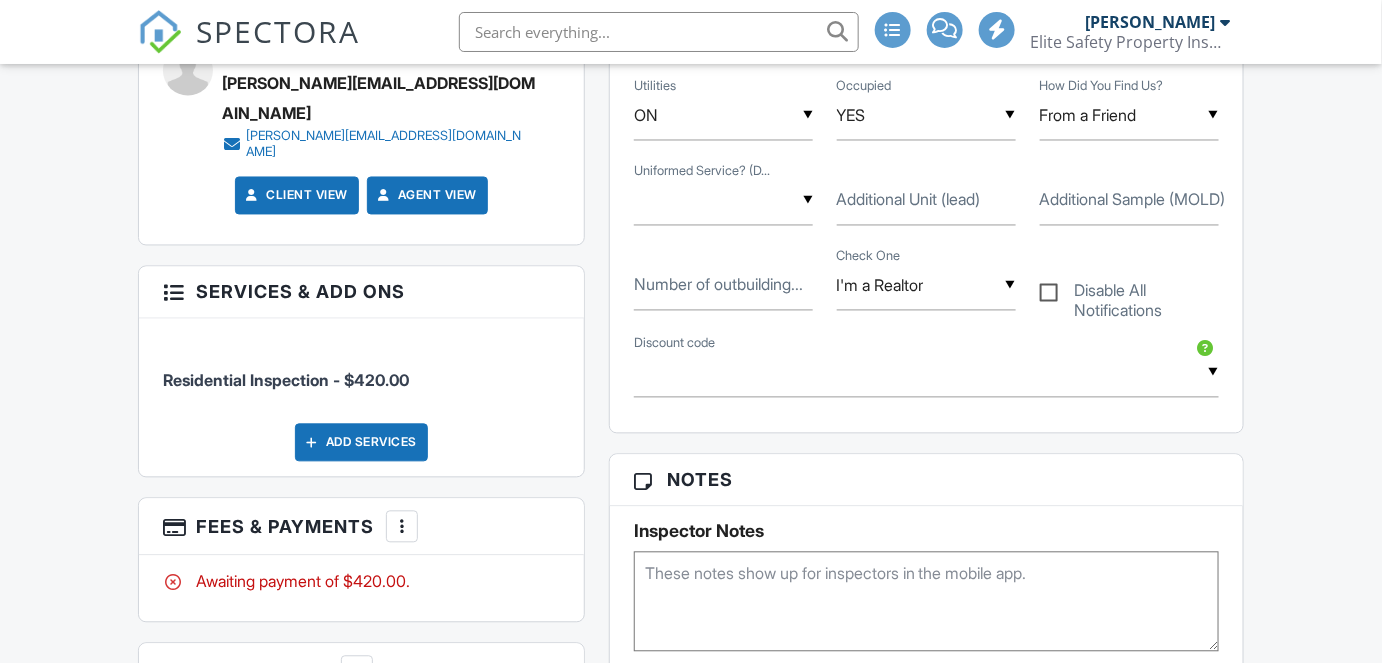 click at bounding box center [402, 527] 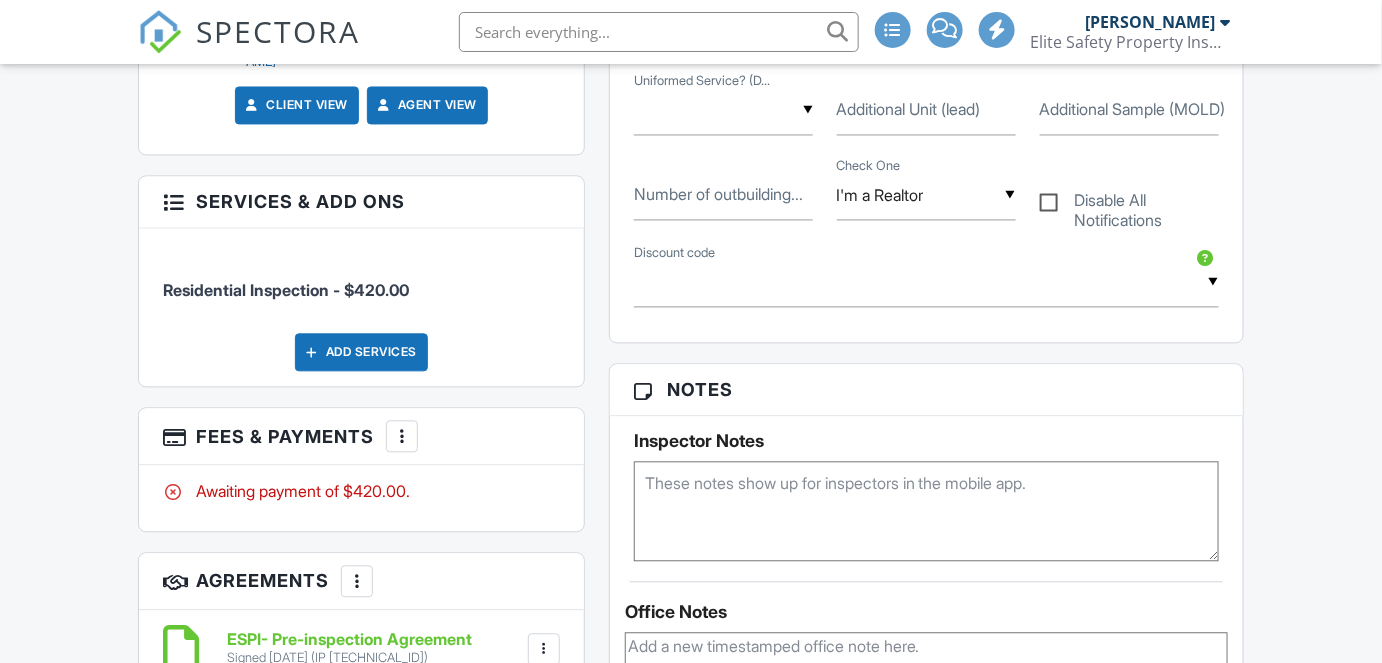 scroll, scrollTop: 0, scrollLeft: 0, axis: both 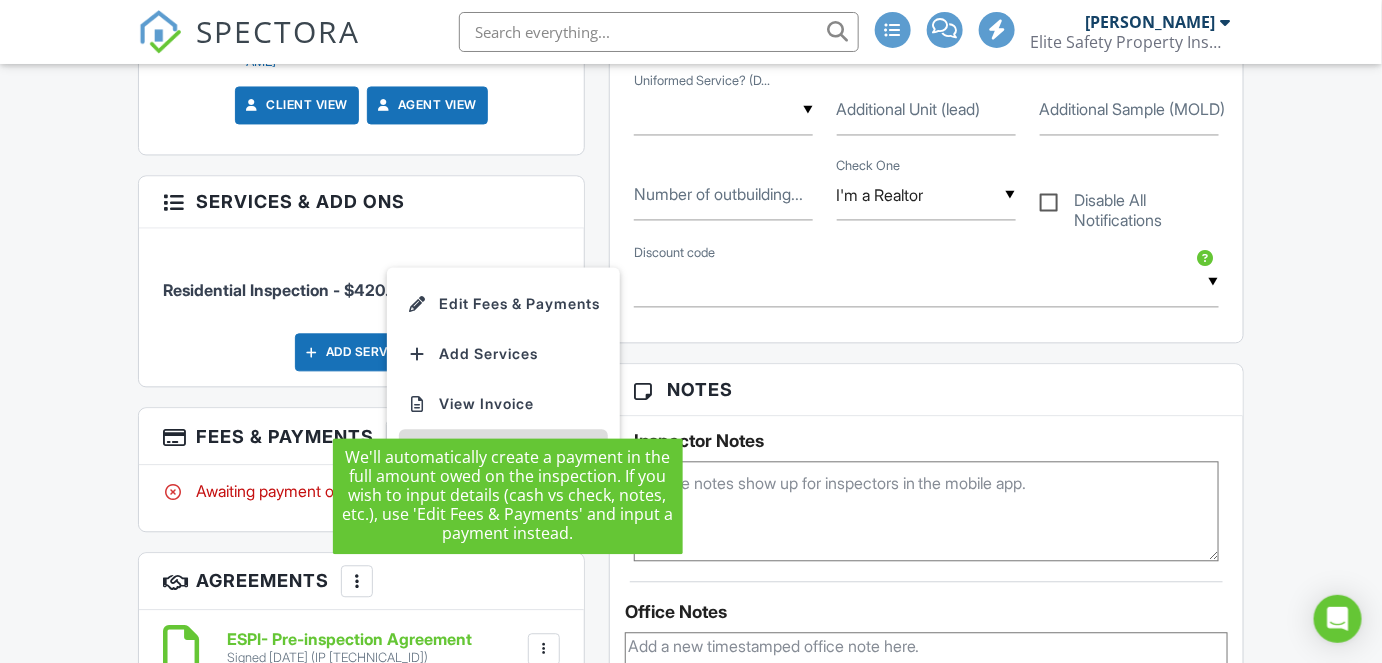 click on "Paid In Full" at bounding box center (503, 454) 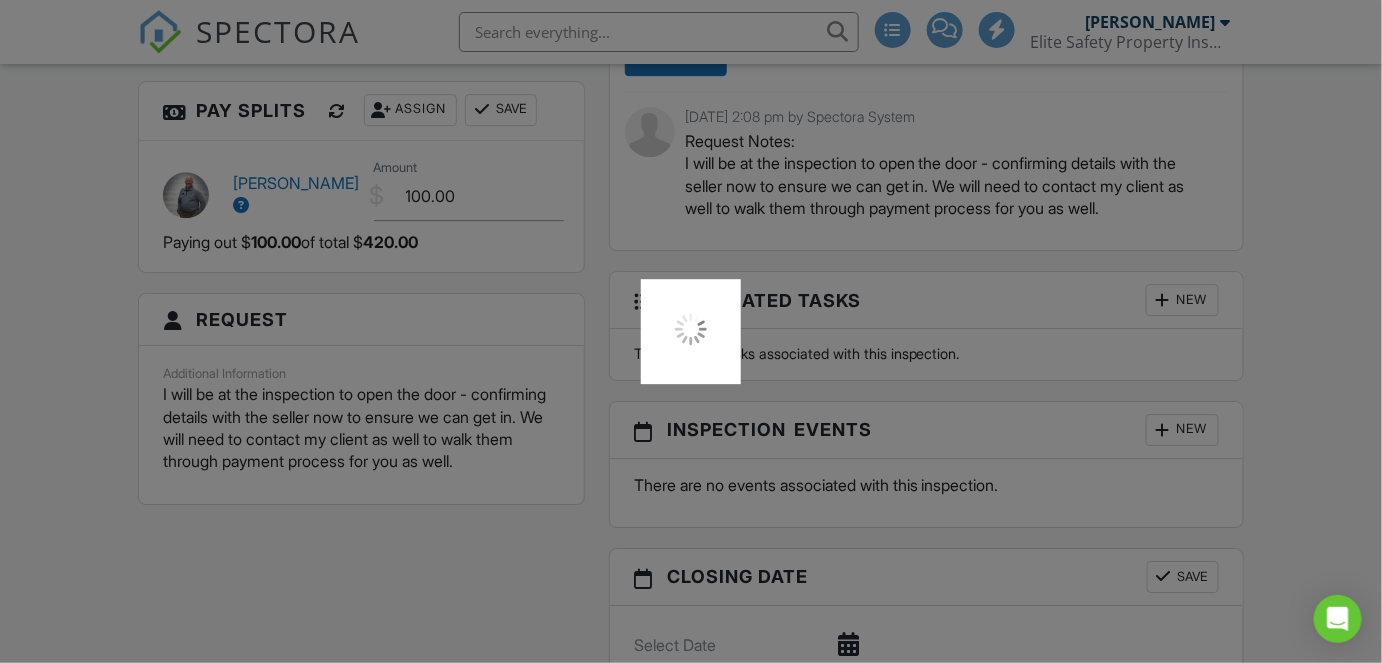 scroll, scrollTop: 2000, scrollLeft: 0, axis: vertical 